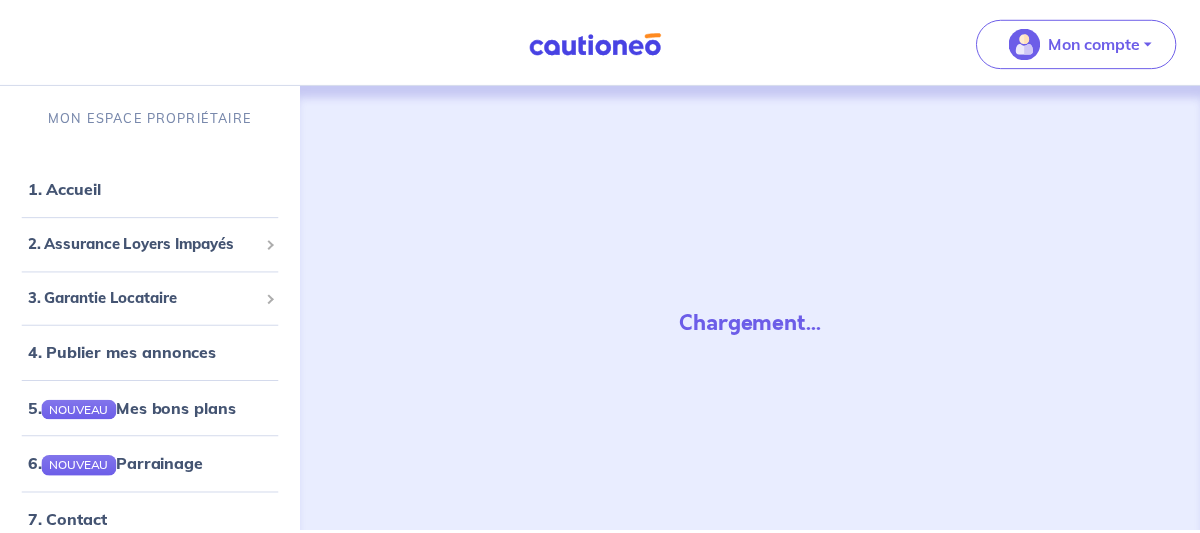 scroll, scrollTop: 0, scrollLeft: 0, axis: both 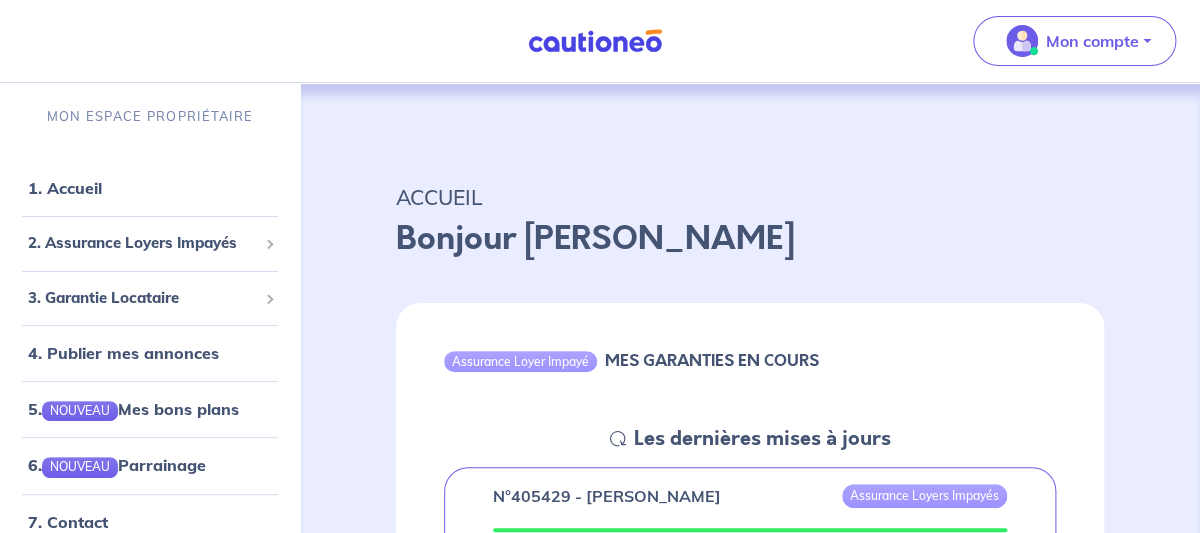 click on "ACCUEIL" at bounding box center [750, 197] 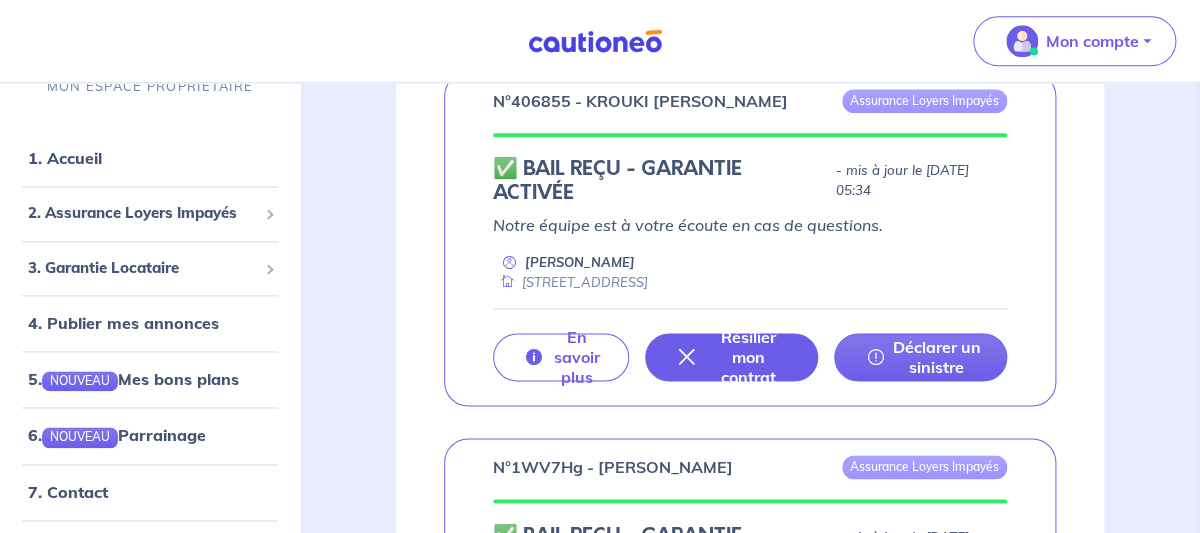 scroll, scrollTop: 739, scrollLeft: 0, axis: vertical 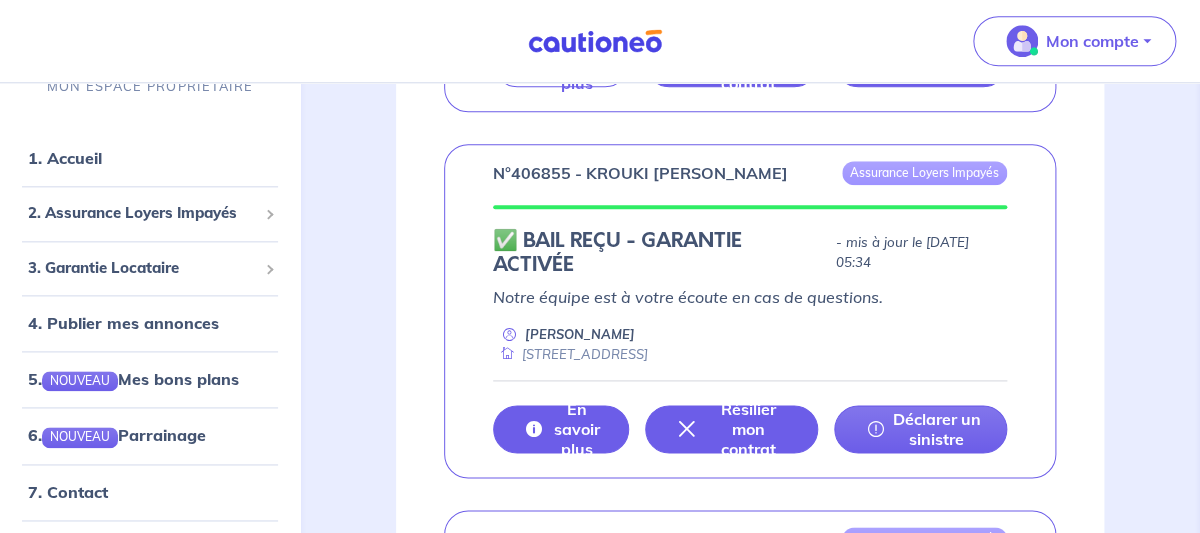 click on "En savoir plus" at bounding box center (577, 429) 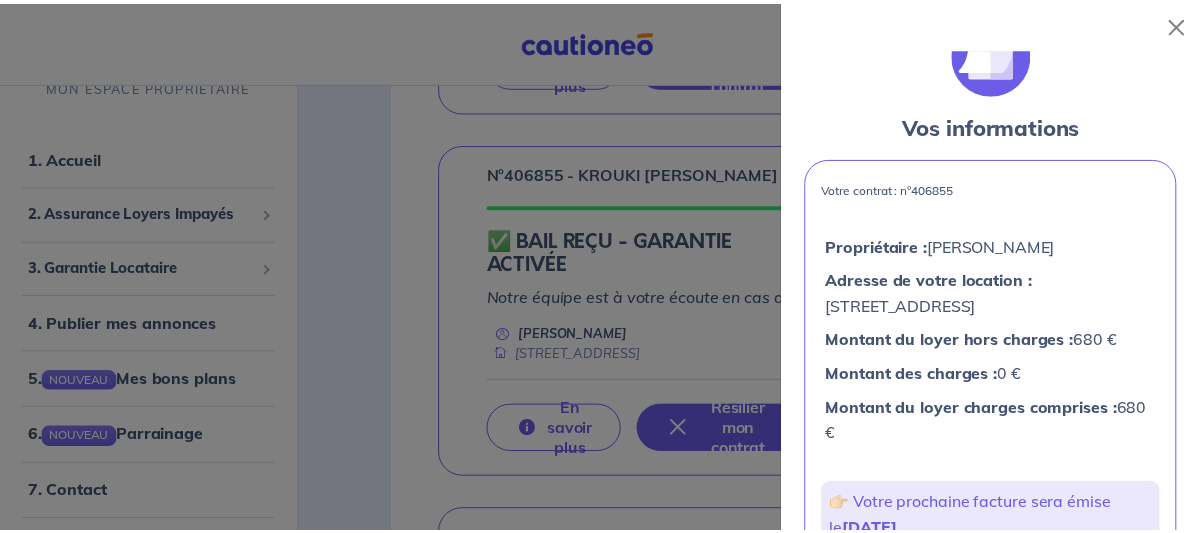 scroll, scrollTop: 0, scrollLeft: 0, axis: both 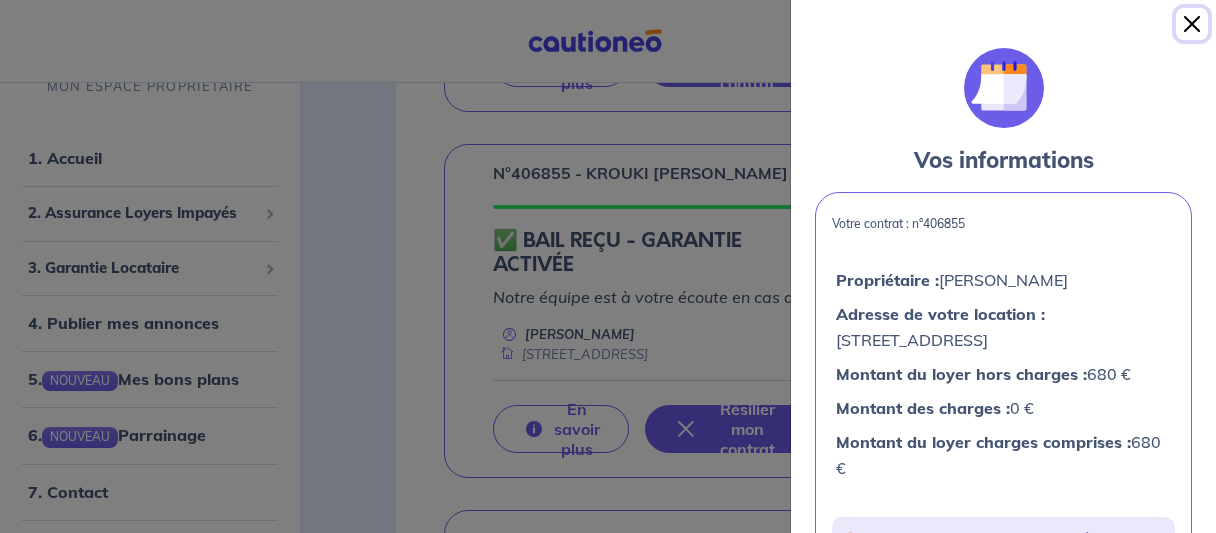 click at bounding box center [1192, 24] 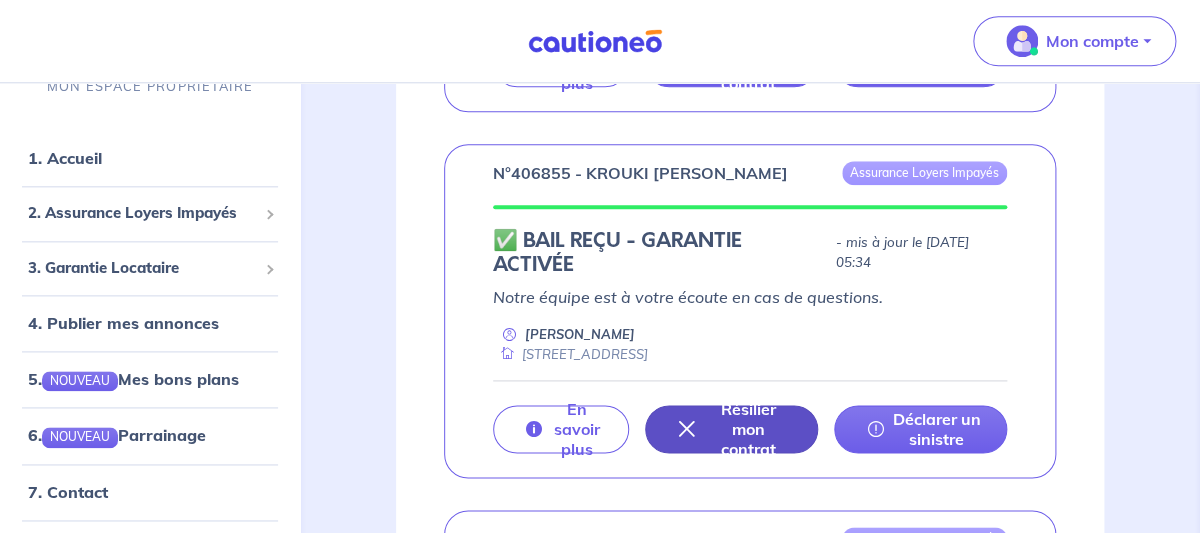 click on "Résilier mon contrat" at bounding box center [747, 429] 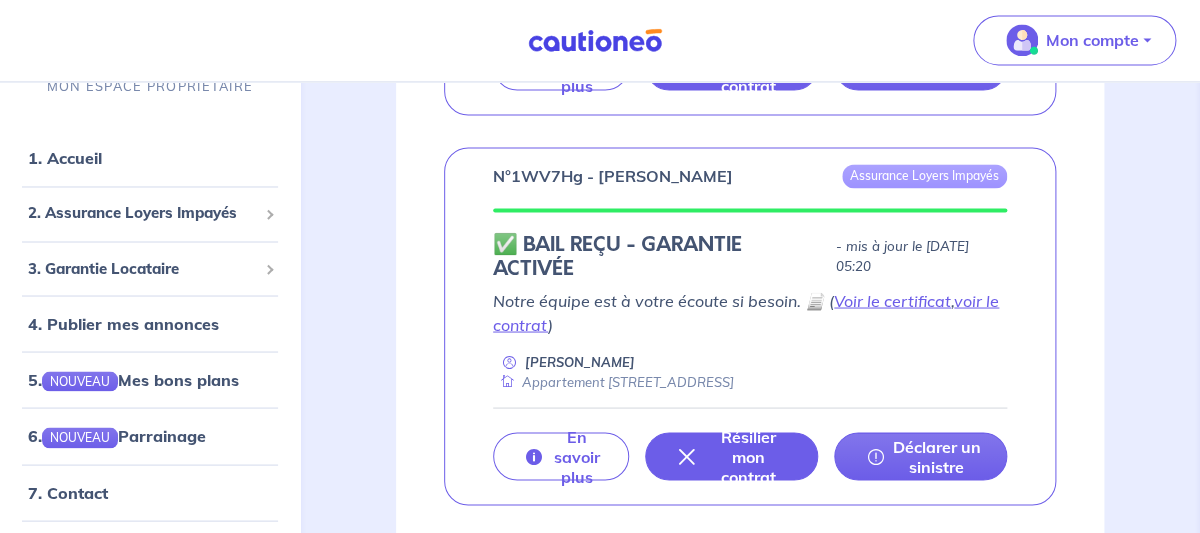 scroll, scrollTop: 1060, scrollLeft: 0, axis: vertical 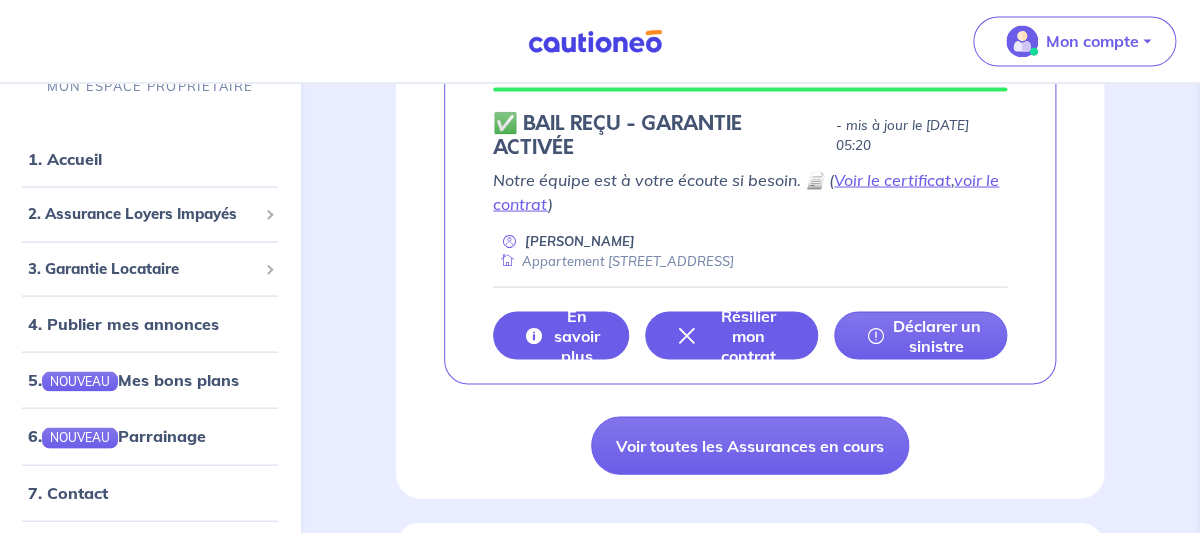 click on "En savoir plus" at bounding box center (577, 335) 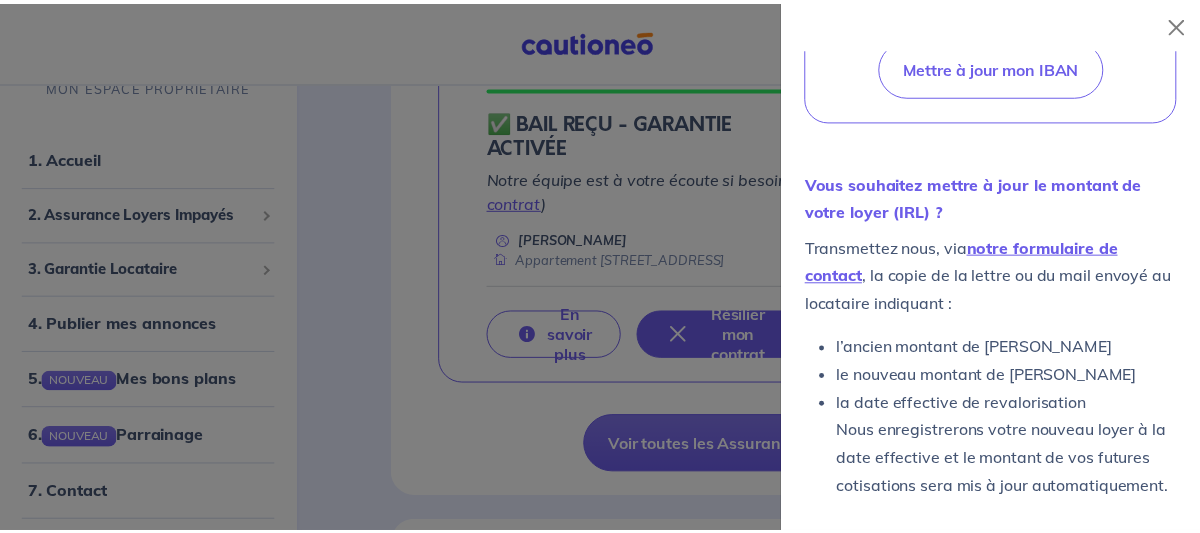 scroll, scrollTop: 1224, scrollLeft: 0, axis: vertical 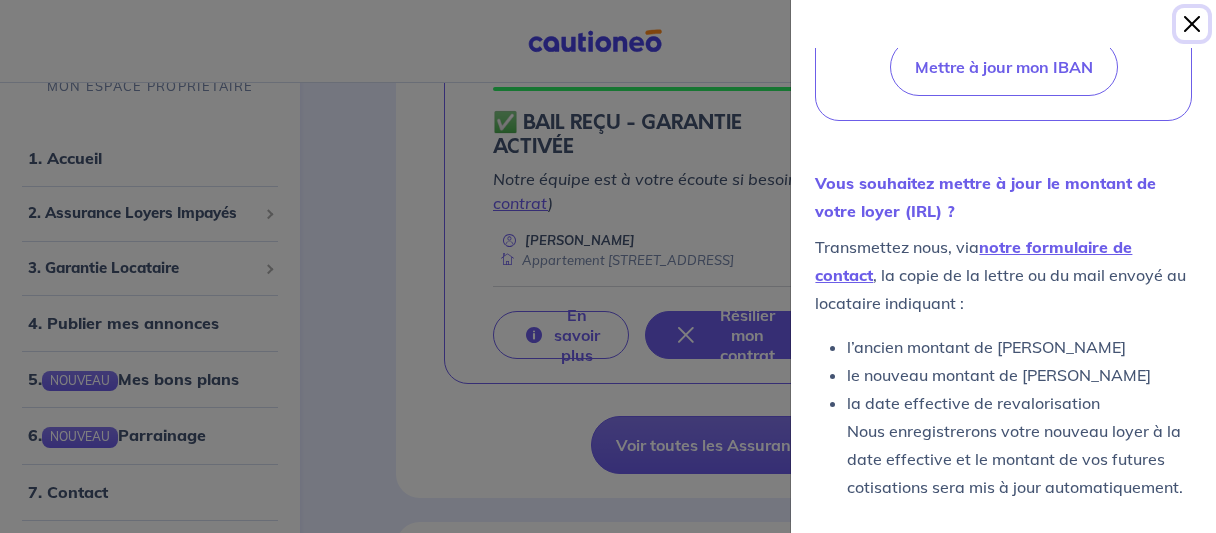 click at bounding box center (1192, 24) 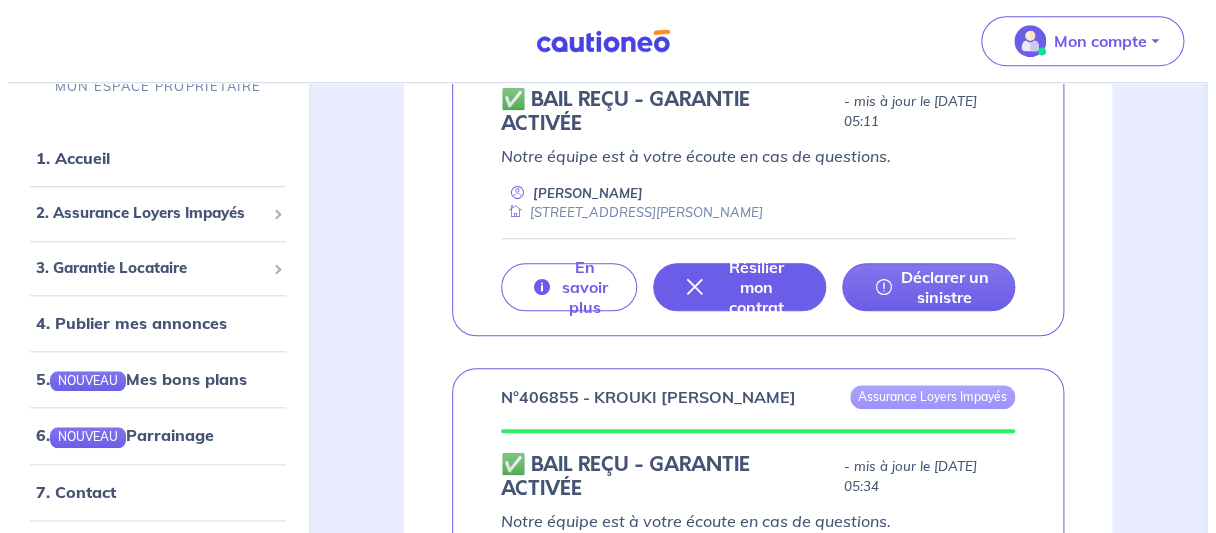 scroll, scrollTop: 459, scrollLeft: 0, axis: vertical 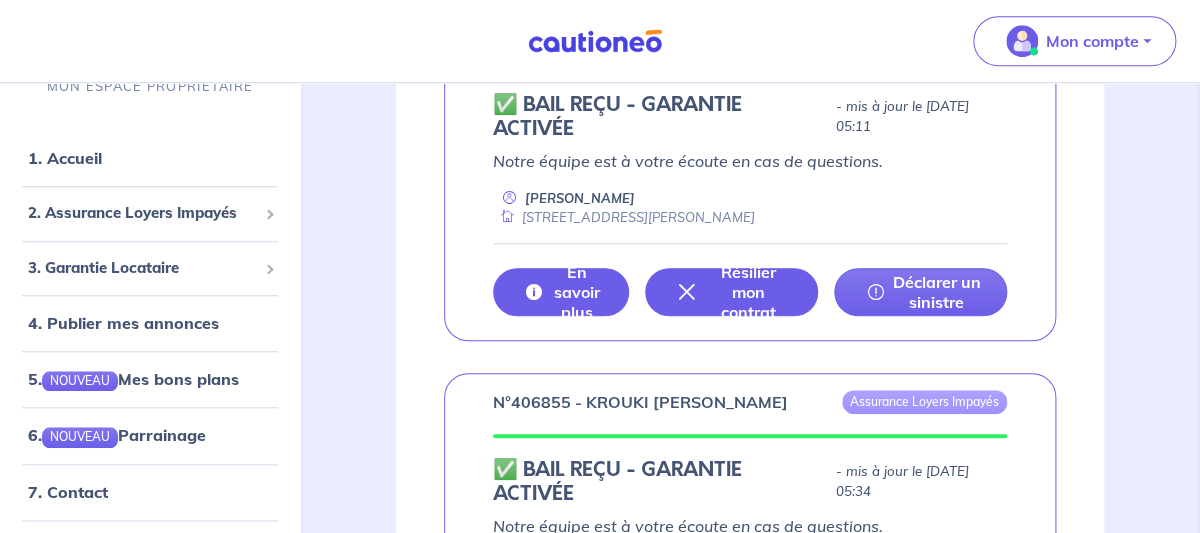 click on "En savoir plus" at bounding box center (577, 292) 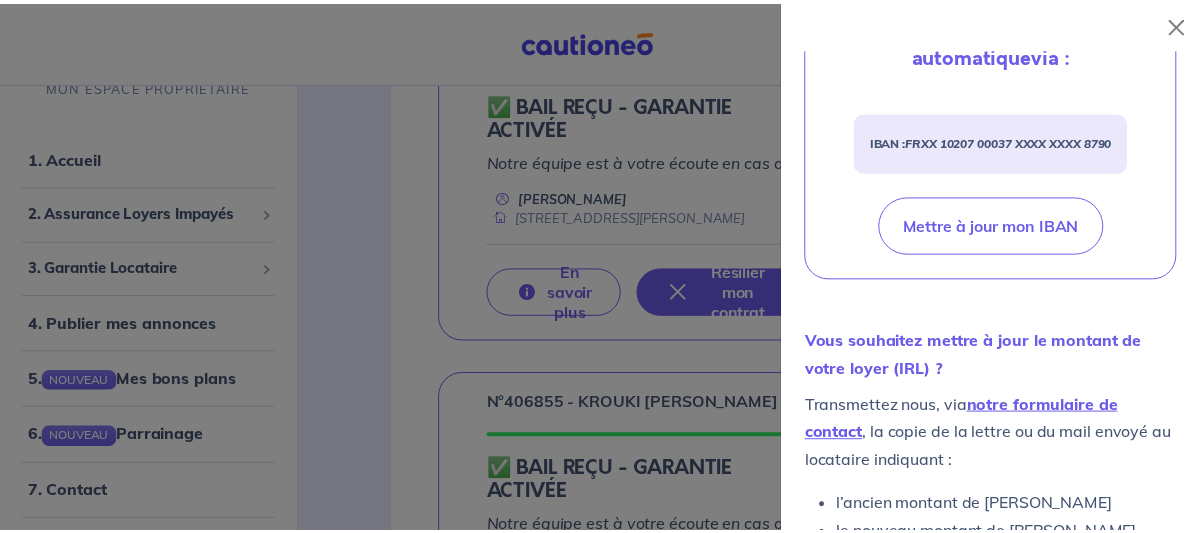 scroll, scrollTop: 945, scrollLeft: 0, axis: vertical 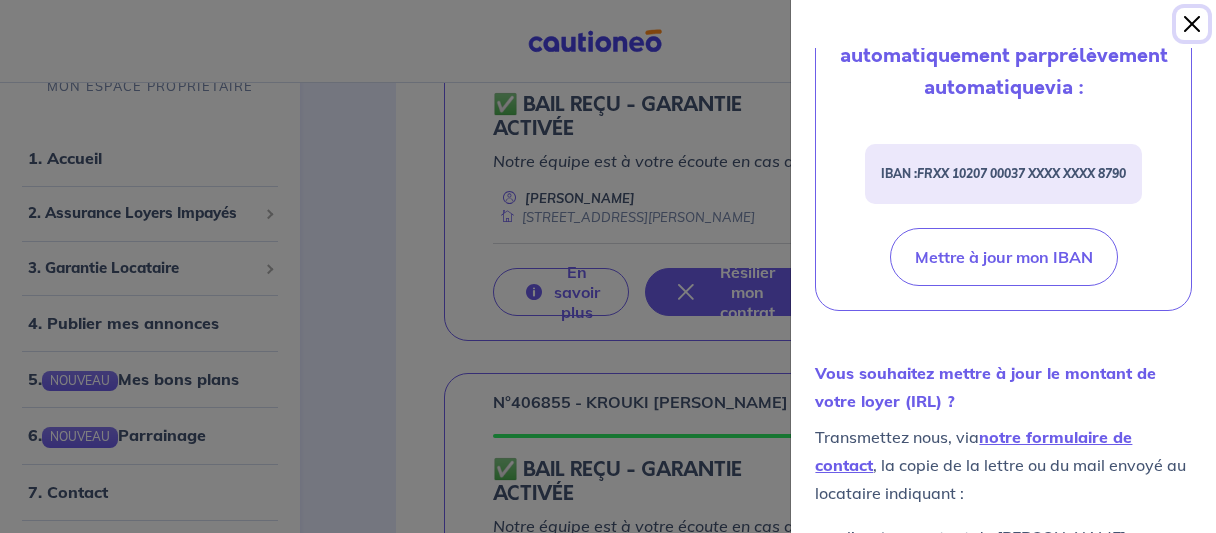 click at bounding box center (1192, 24) 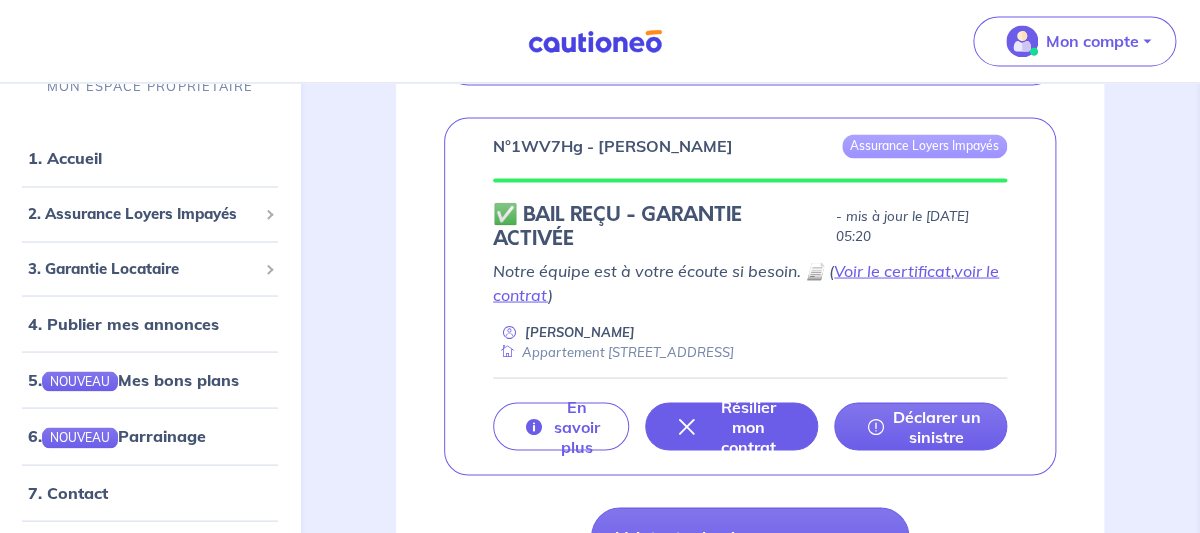 scroll, scrollTop: 1116, scrollLeft: 0, axis: vertical 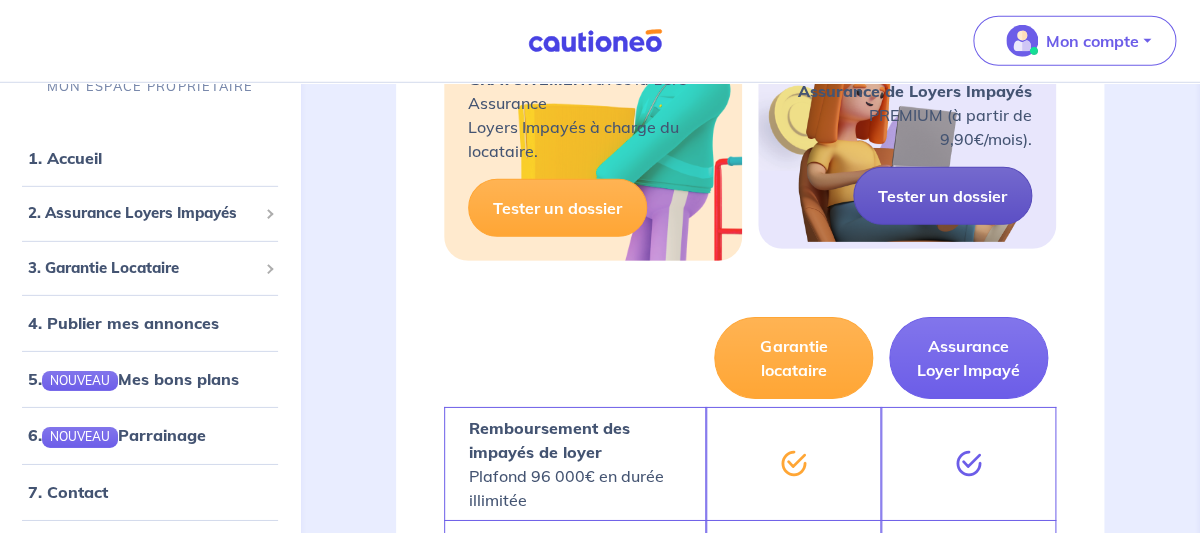 click on "Tester un dossier" at bounding box center [942, 196] 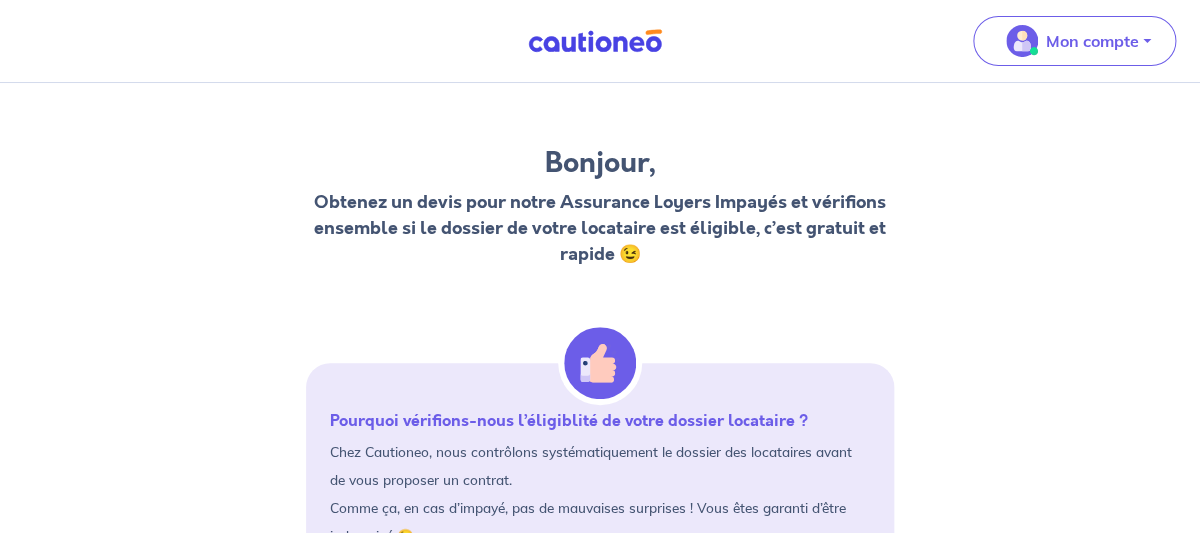 scroll, scrollTop: 0, scrollLeft: 0, axis: both 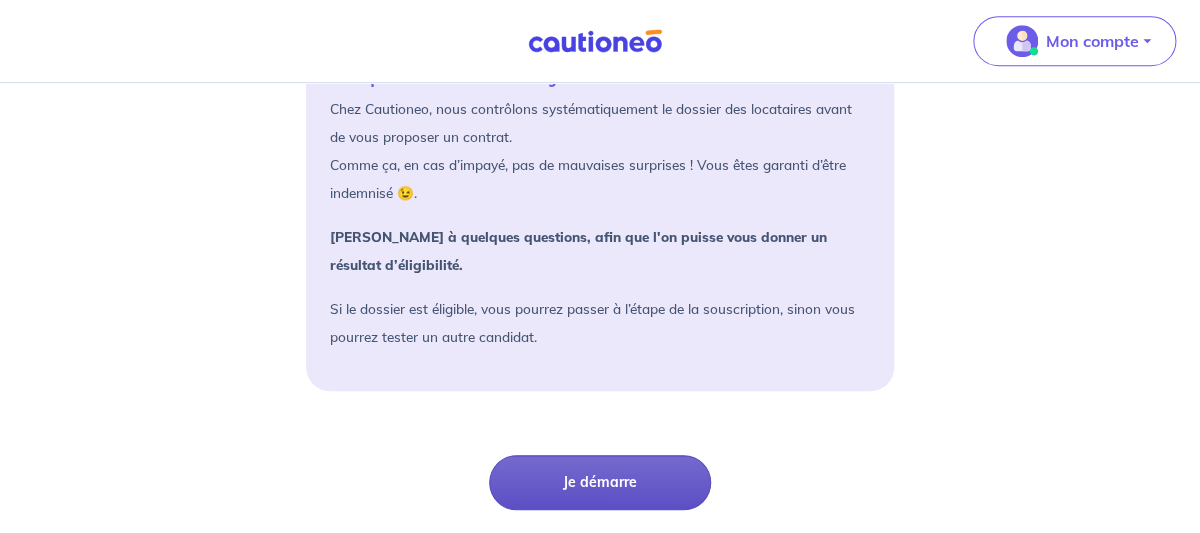 click on "Je démarre" at bounding box center (600, 482) 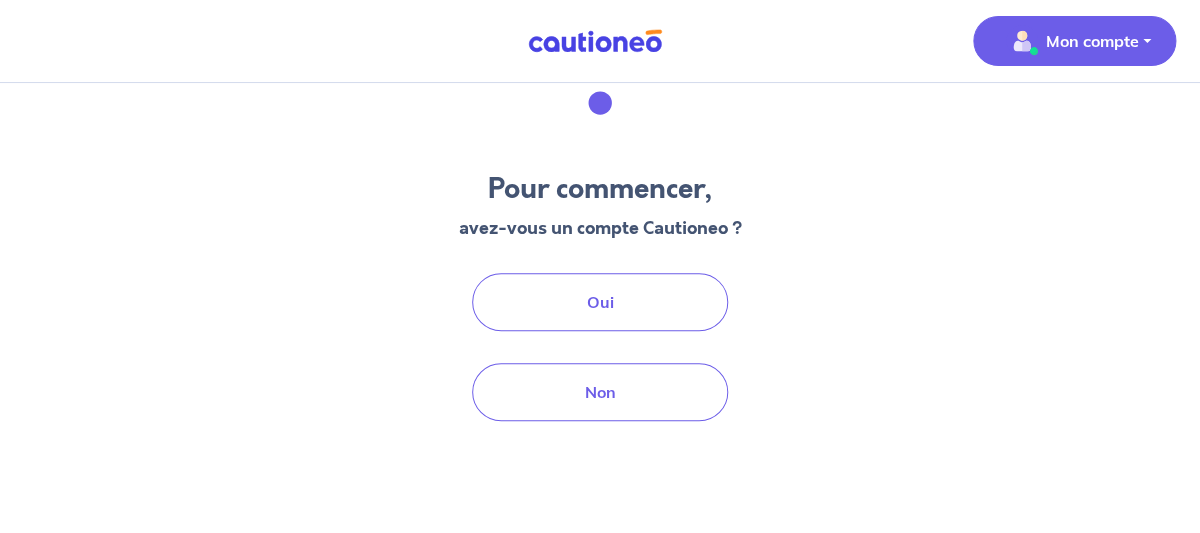 scroll, scrollTop: 78, scrollLeft: 0, axis: vertical 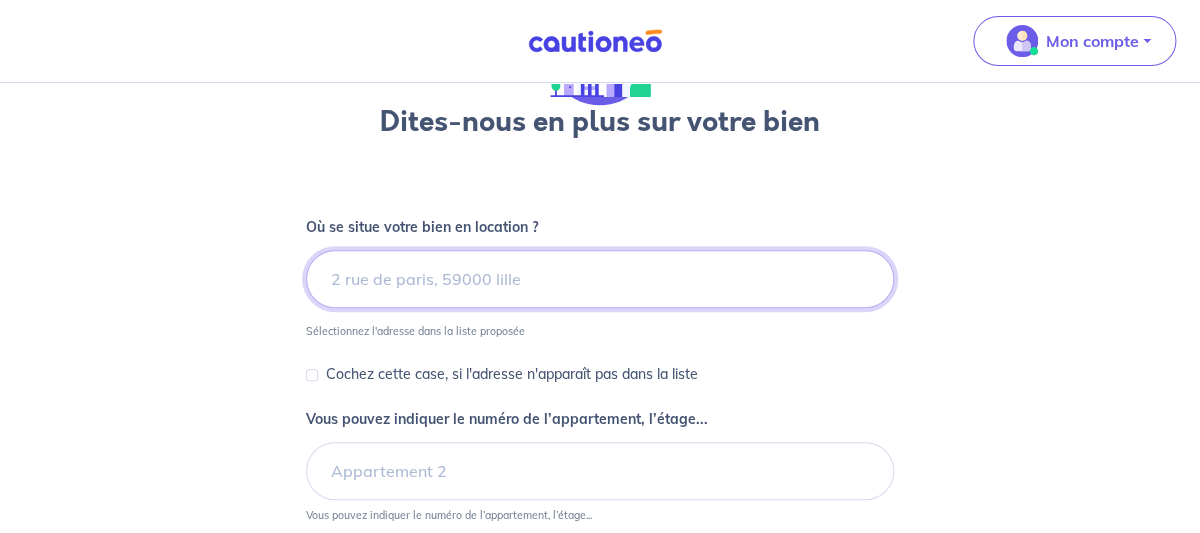 click at bounding box center [600, 279] 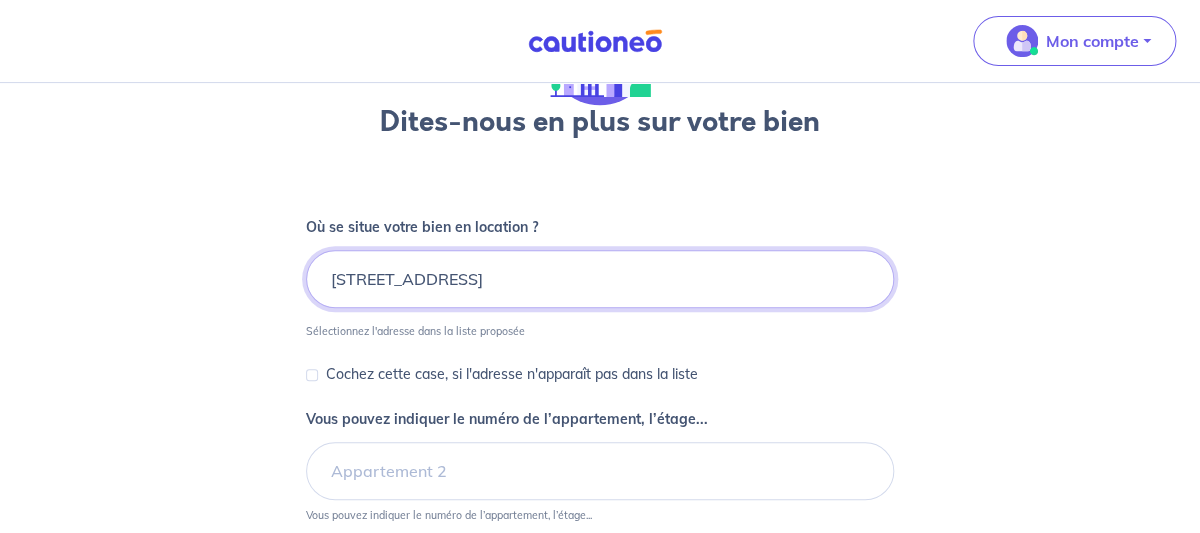 drag, startPoint x: 718, startPoint y: 284, endPoint x: 319, endPoint y: 278, distance: 399.0451 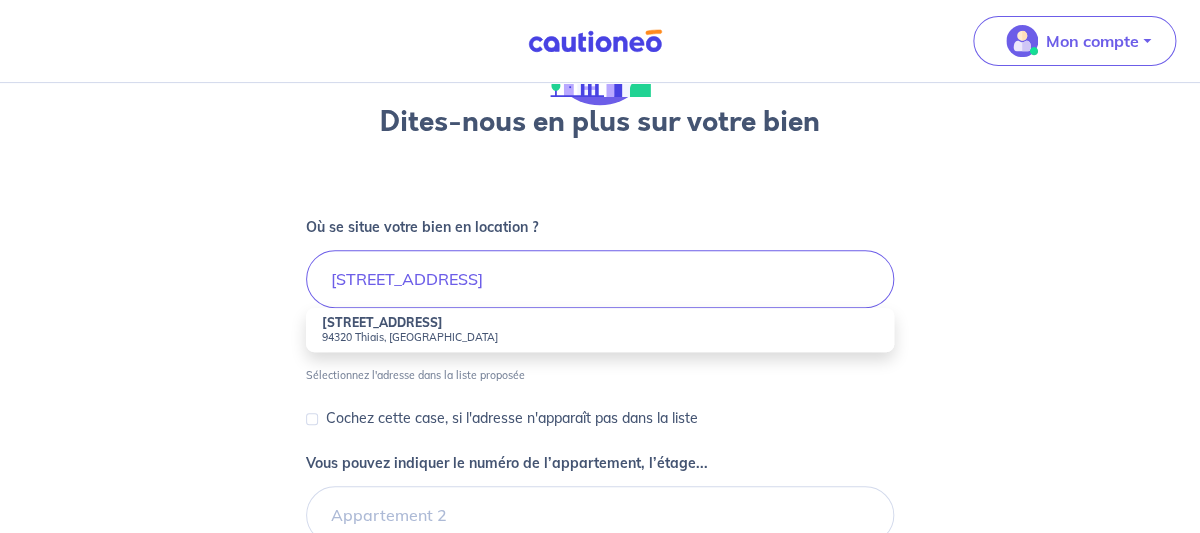 click on "[STREET_ADDRESS]" at bounding box center (382, 322) 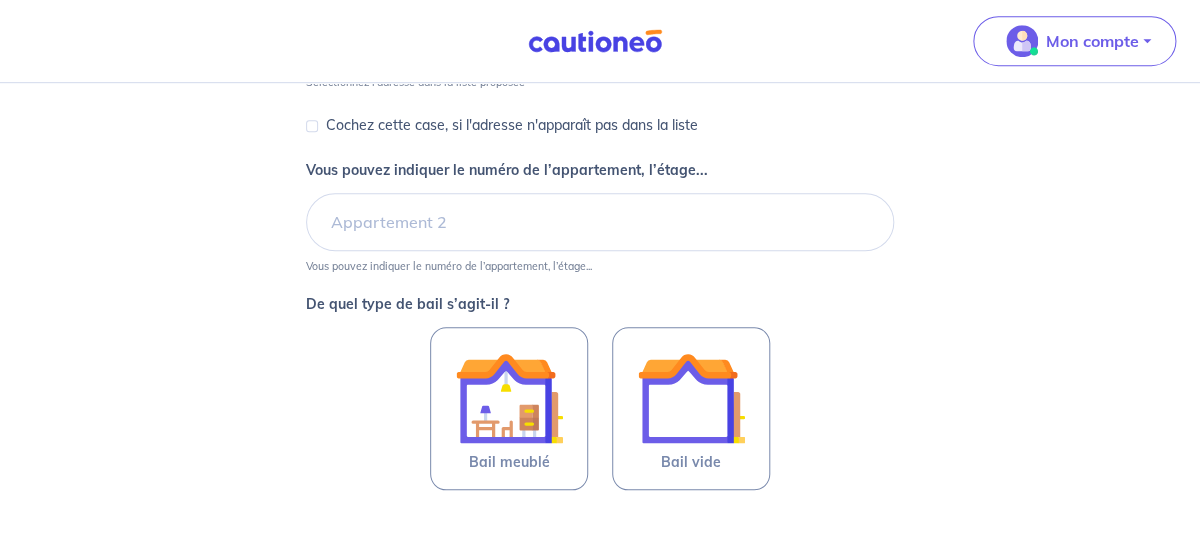 scroll, scrollTop: 389, scrollLeft: 0, axis: vertical 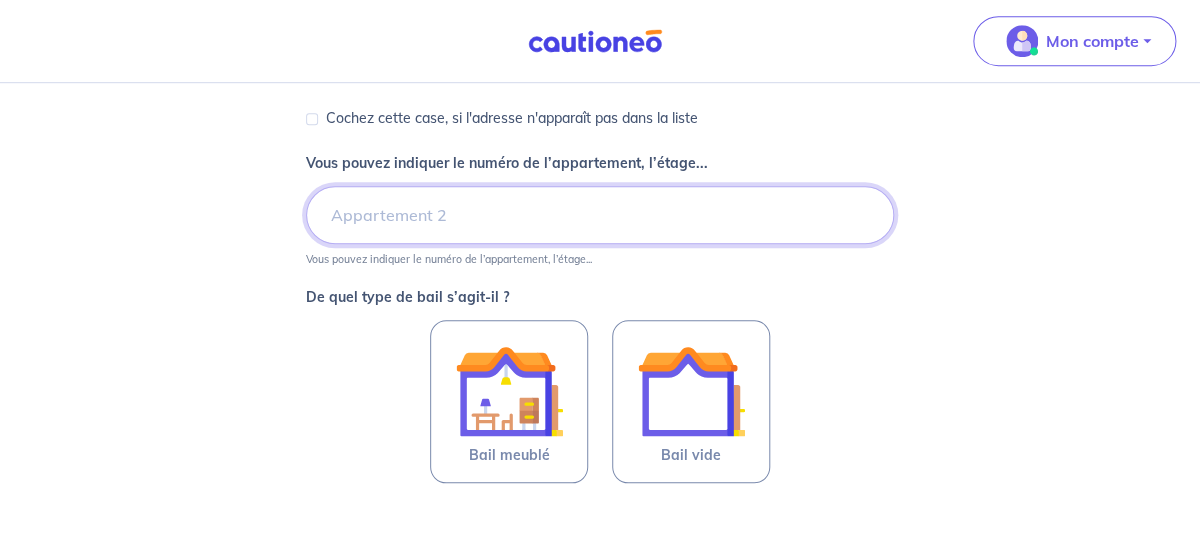click on "Vous pouvez indiquer le numéro de l’appartement, l’étage..." at bounding box center [600, 215] 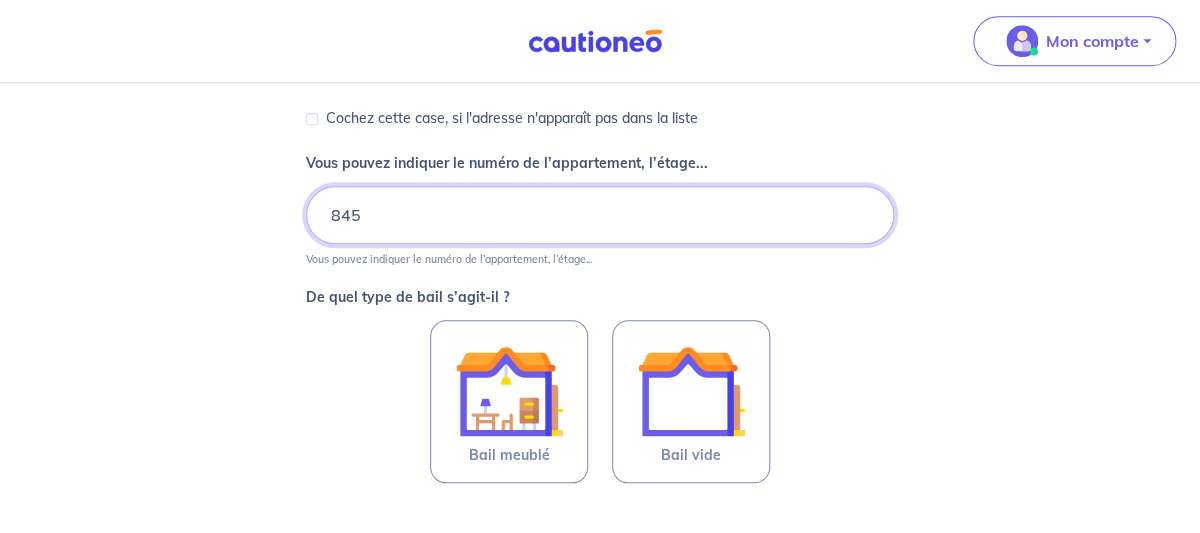 type on "845" 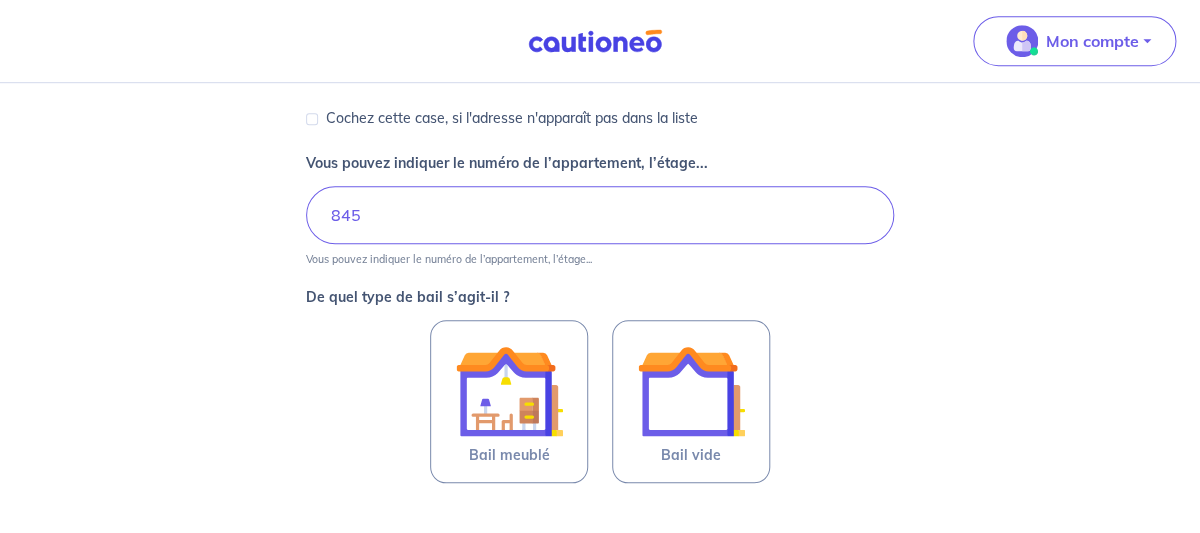 click on "Dites-nous en plus sur votre bien Où se situe votre bien en location ? [STREET_ADDRESS] Sélectionnez l'adresse dans la liste proposée Cochez cette case, si l'adresse n'apparaît pas dans la liste Vous pouvez indiquer le numéro de l’appartement, l’étage... 845 Vous pouvez indiquer le numéro de l’appartement, l’étage... De quel type de bail s’agit-il ? Bail meublé Bail vide <- Précédent Je valide" at bounding box center [600, 153] 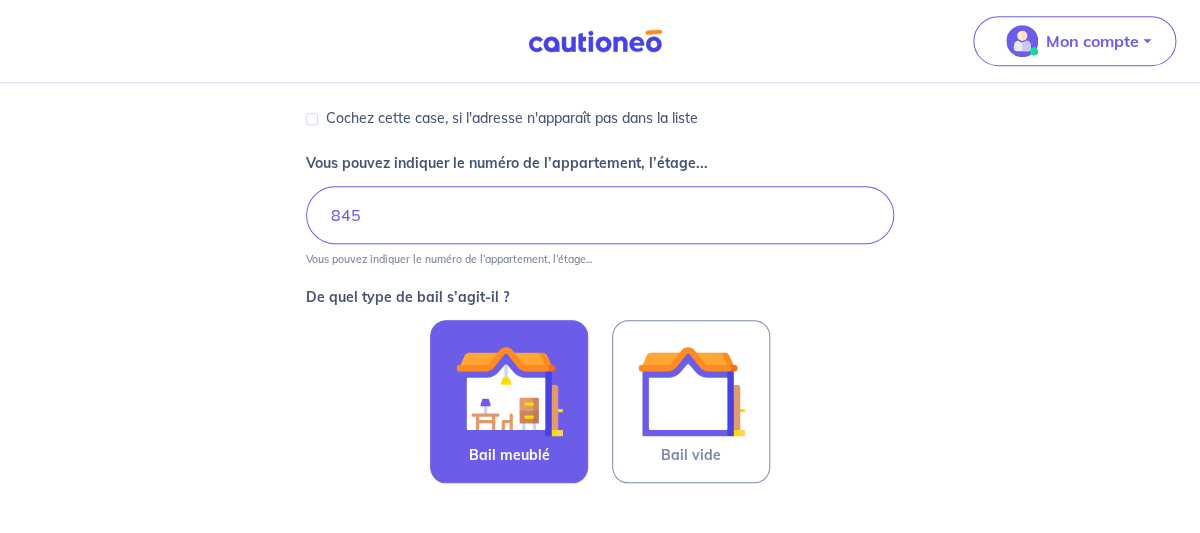 click at bounding box center (509, 391) 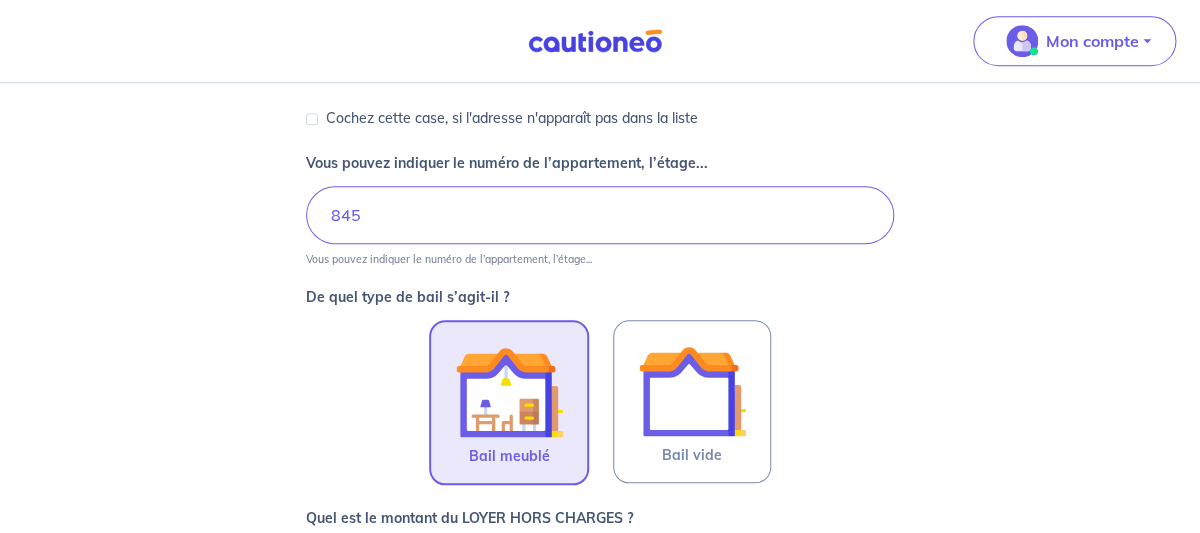 scroll, scrollTop: 689, scrollLeft: 0, axis: vertical 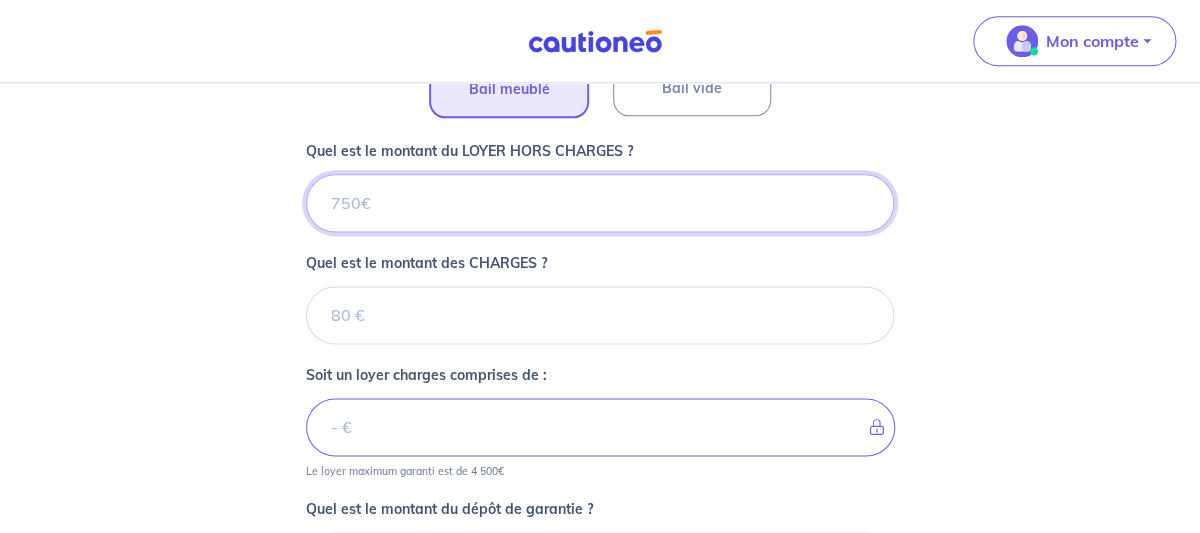 type on "6" 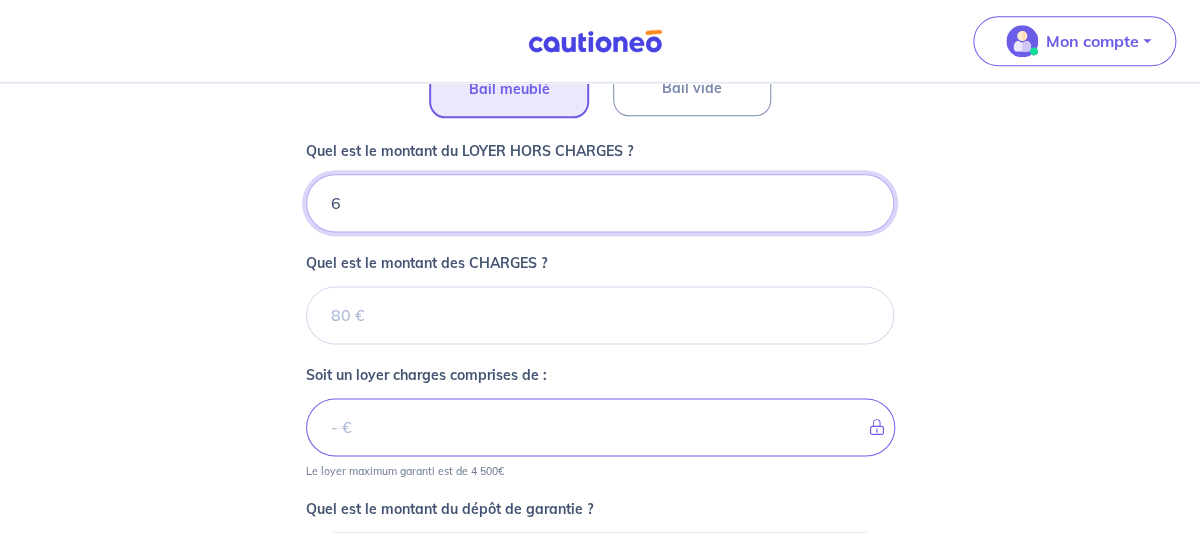 type 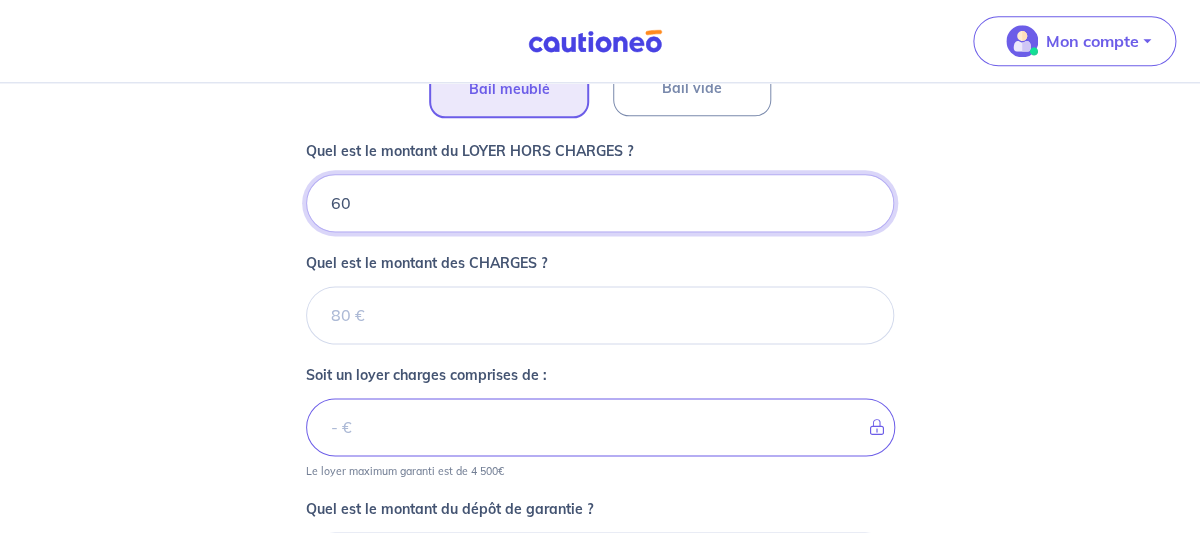 type 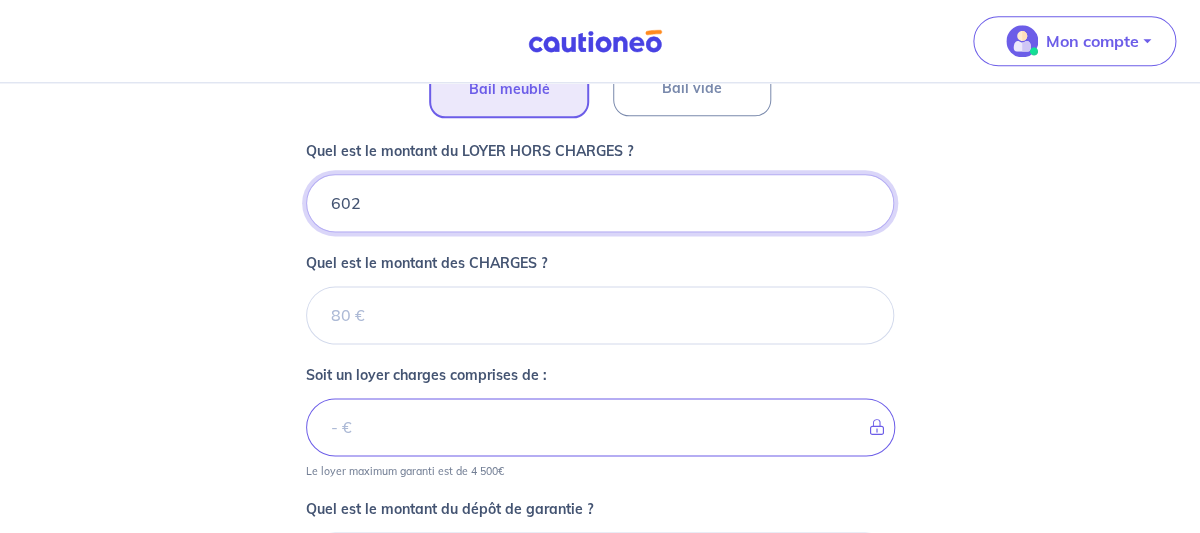type 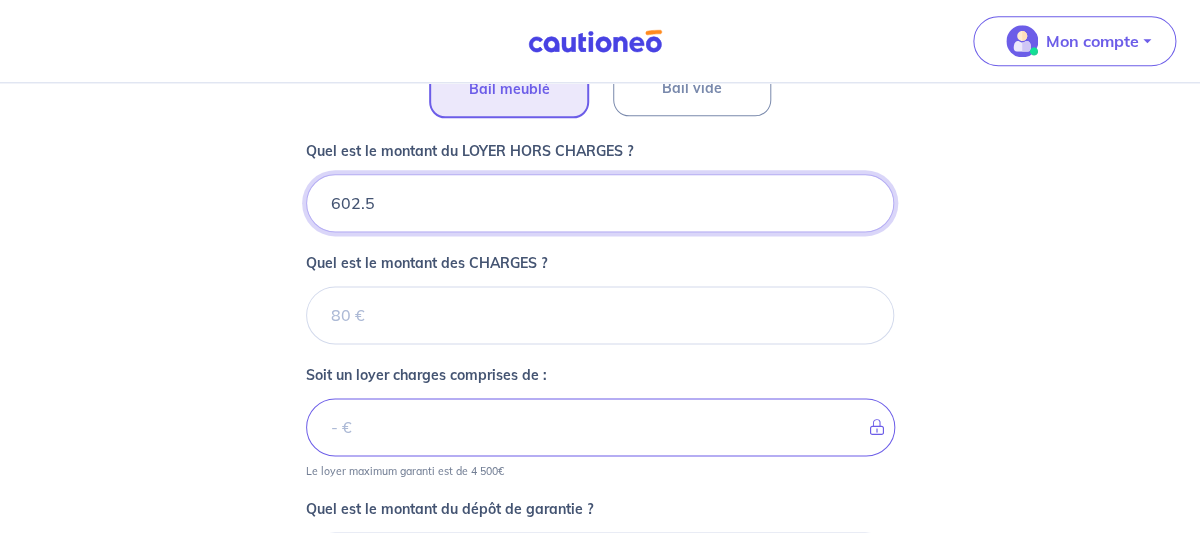 type on "602.58" 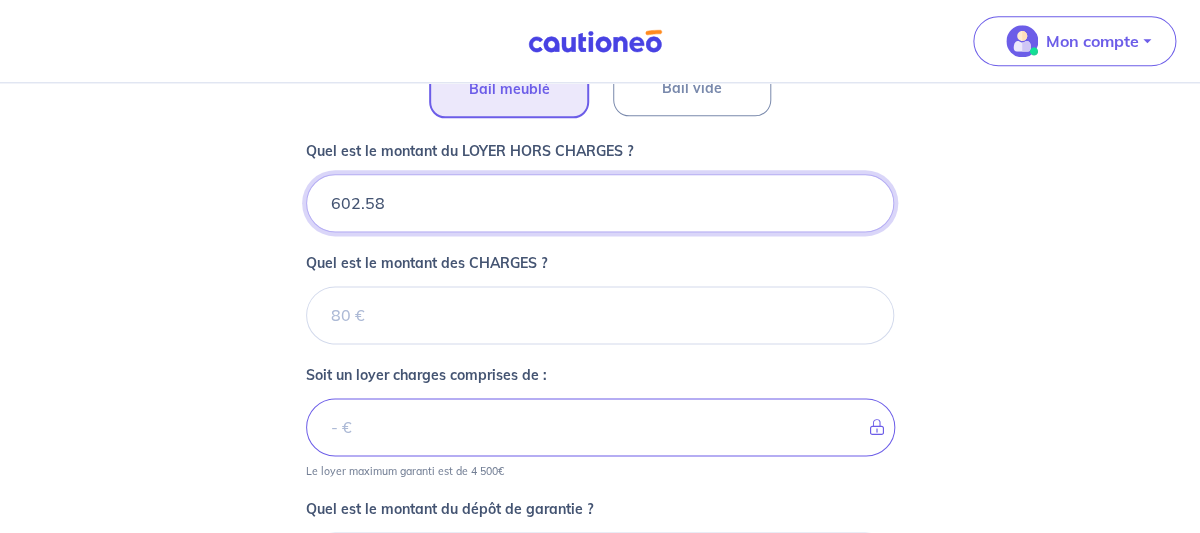 type 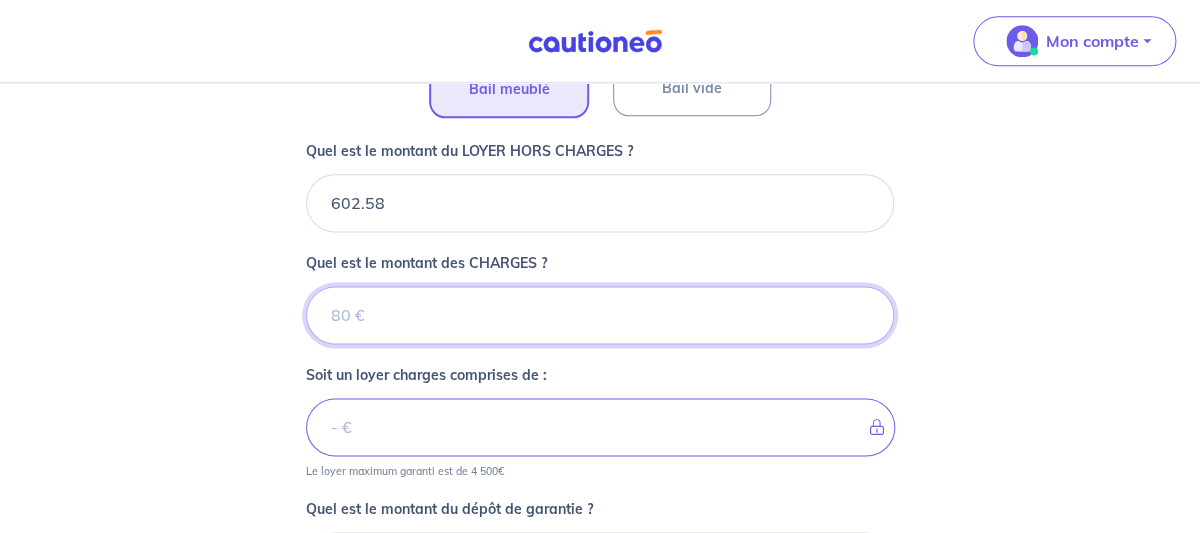 click on "Quel est le montant des CHARGES ?" at bounding box center [600, 315] 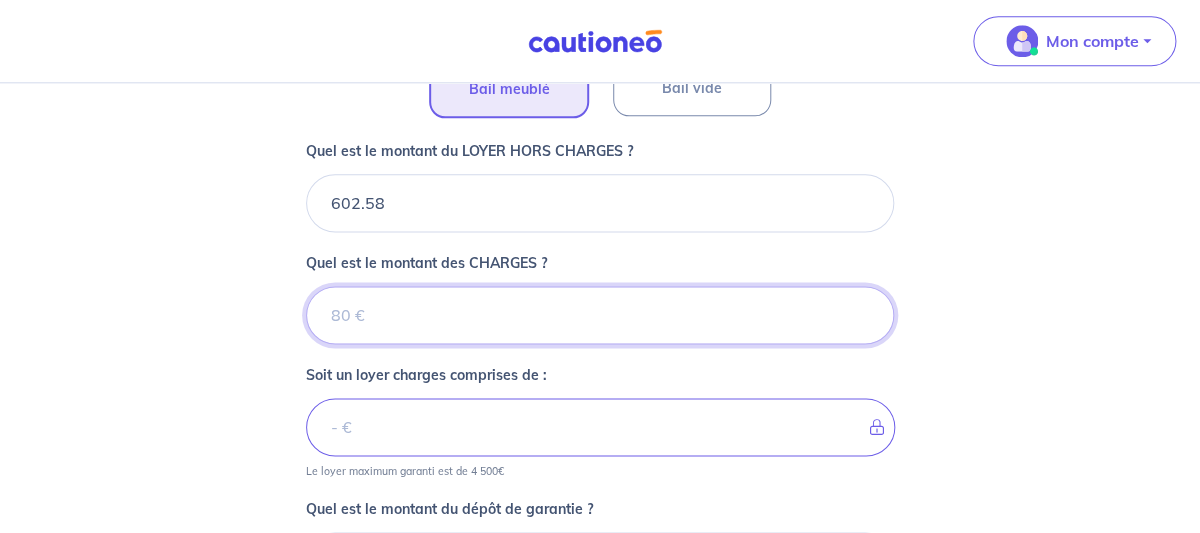 type on "6" 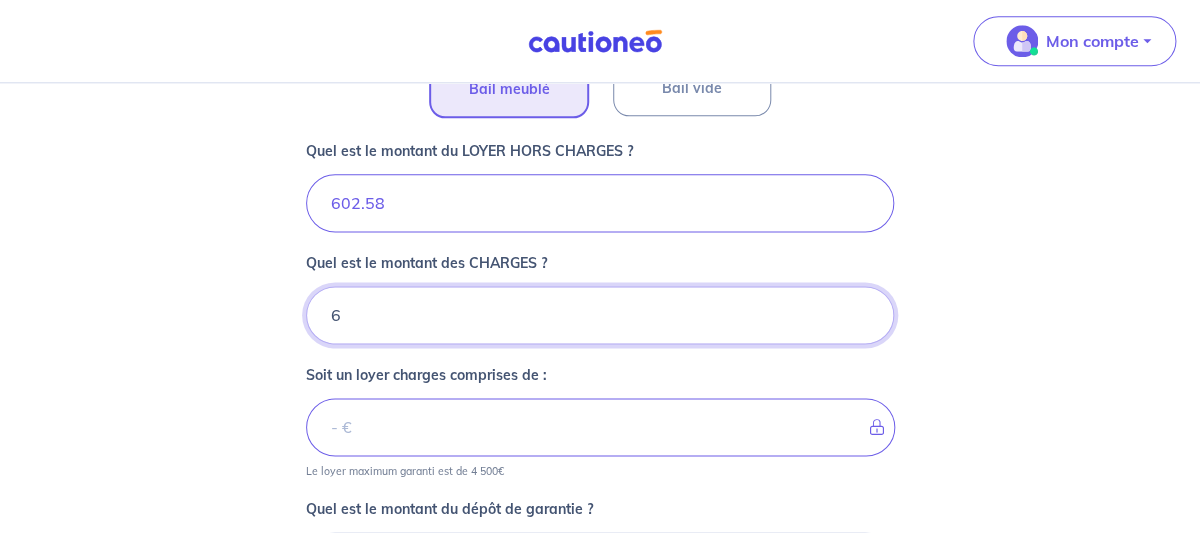 type on "608.58" 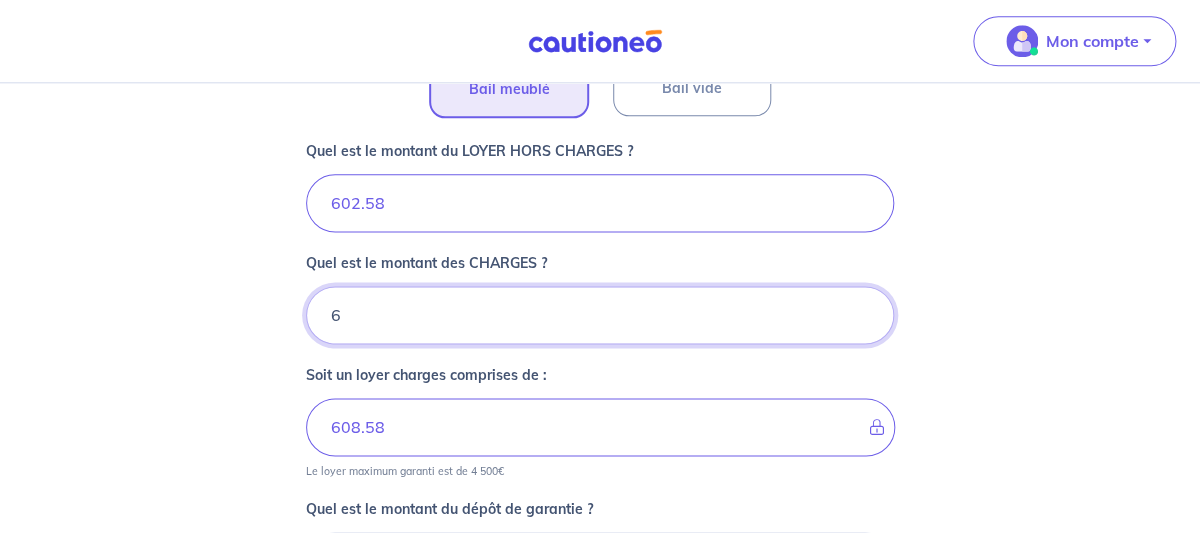 type on "60" 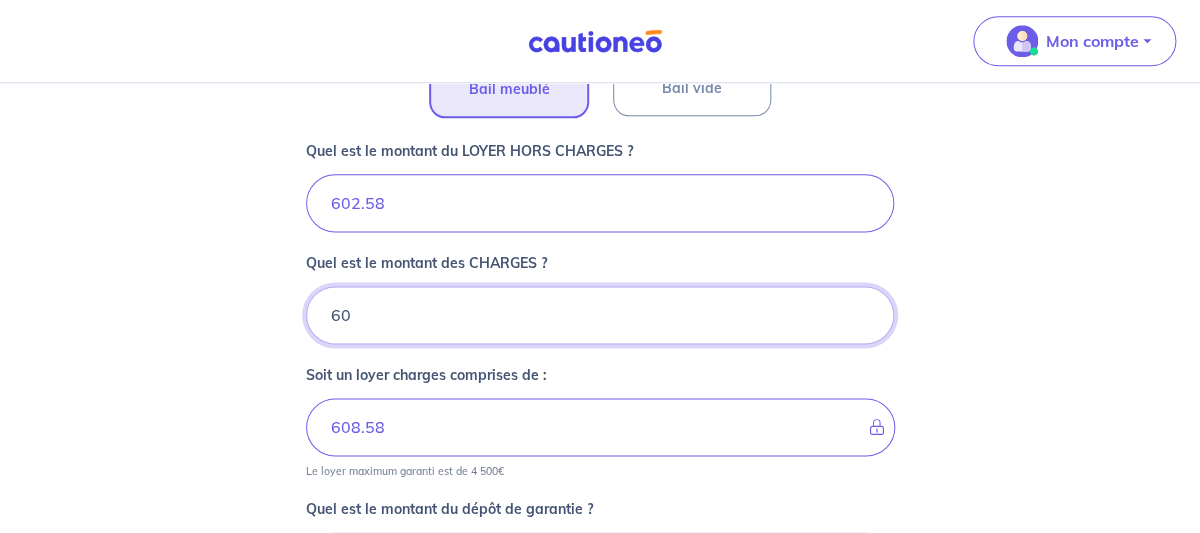 type on "662.58" 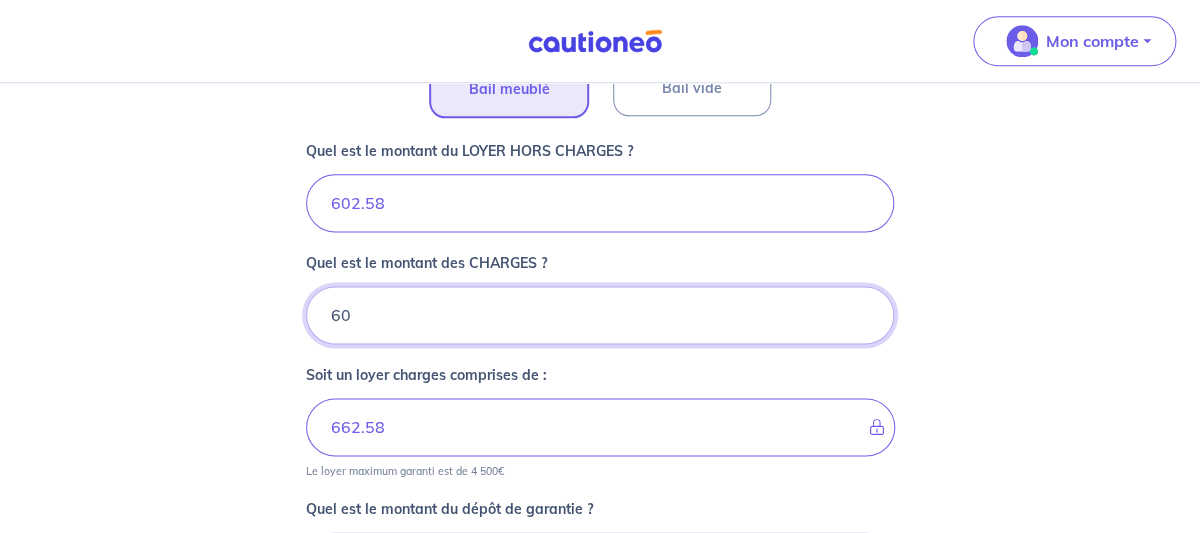 type on "60" 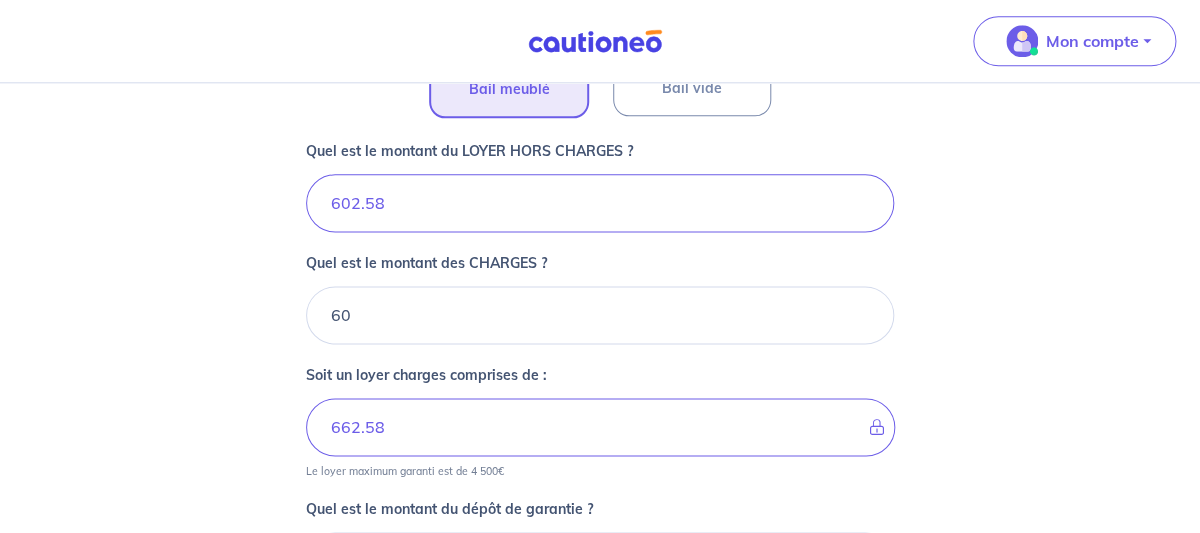 click on "Dites-nous en plus sur votre bien Où se situe votre bien en location ? [STREET_ADDRESS] Sélectionnez l'adresse dans la liste proposée Cochez cette case, si l'adresse n'apparaît pas dans la liste Vous pouvez indiquer le numéro de l’appartement, l’étage... 845 Vous pouvez indiquer le numéro de l’appartement, l’étage... De quel type de bail s’agit-il ? Bail meublé Bail vide Quel est le montant du LOYER HORS CHARGES ? 602.58 Quel est le montant des CHARGES ? 60 Soit un loyer charges comprises de : 662.58 Le loyer maximum garanti est de 4 500€ Quel est le montant du dépôt de garantie ? Pour un locataire entrant, il doit être équivalent à  2 mois  de loyer hors charges. <- Précédent Je valide" at bounding box center [600, 33] 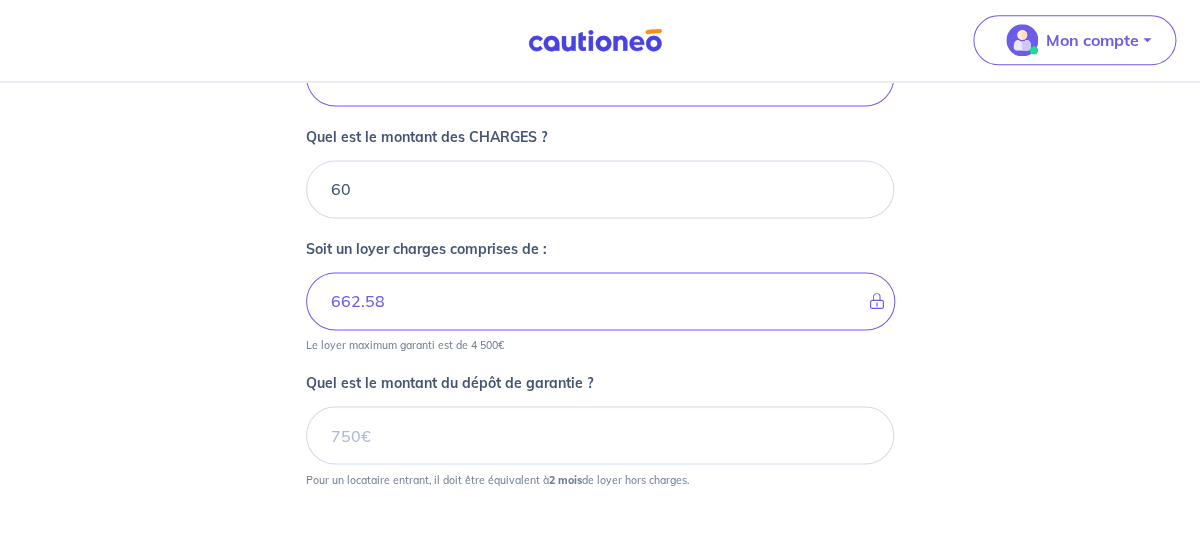 scroll, scrollTop: 956, scrollLeft: 0, axis: vertical 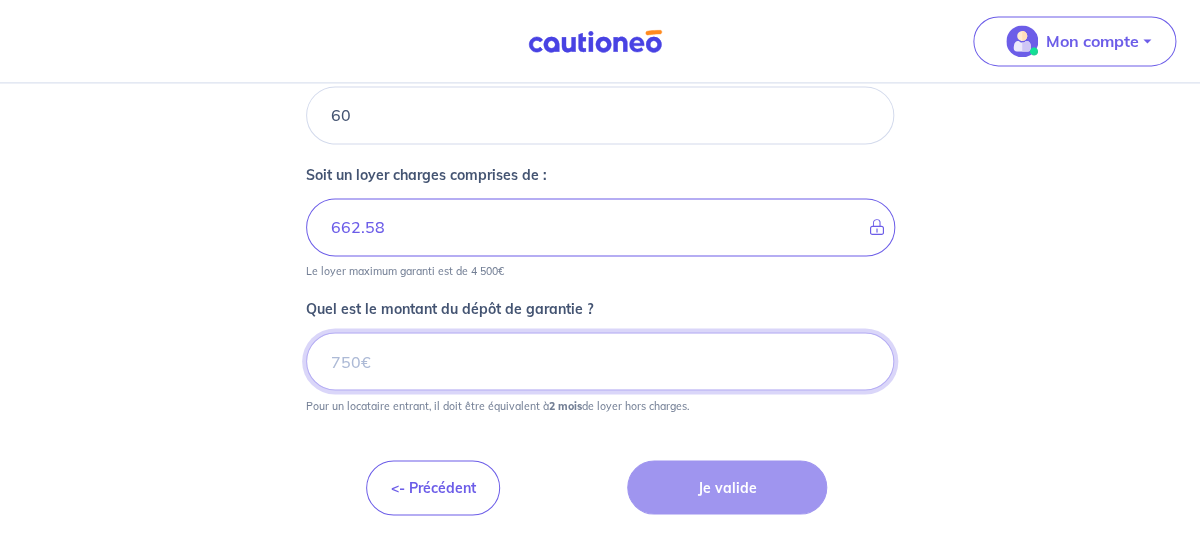 click on "Quel est le montant du dépôt de garantie ?" at bounding box center [600, 361] 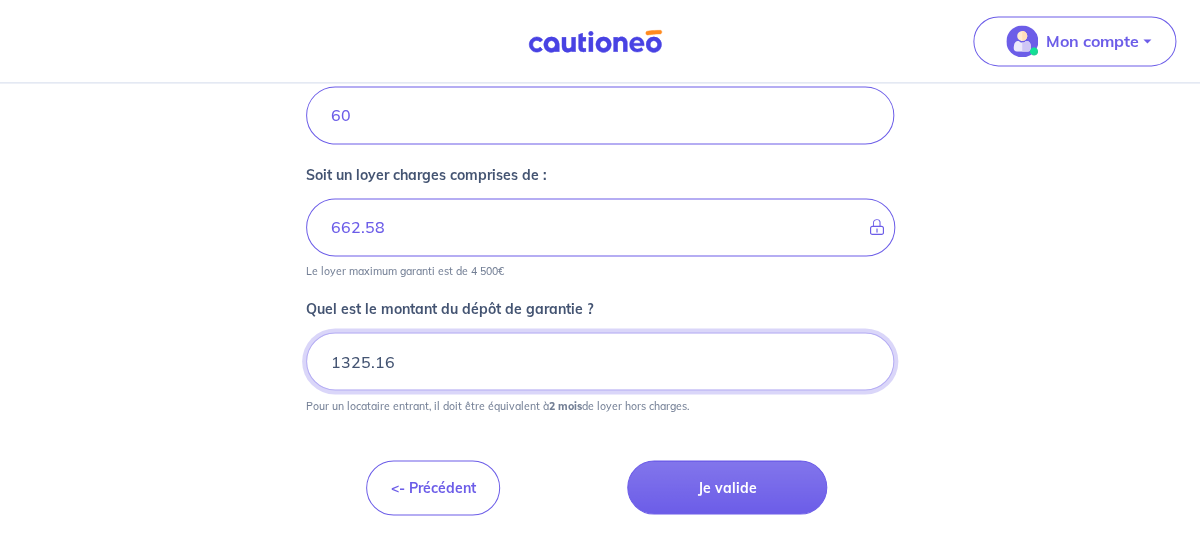 type on "1325.16" 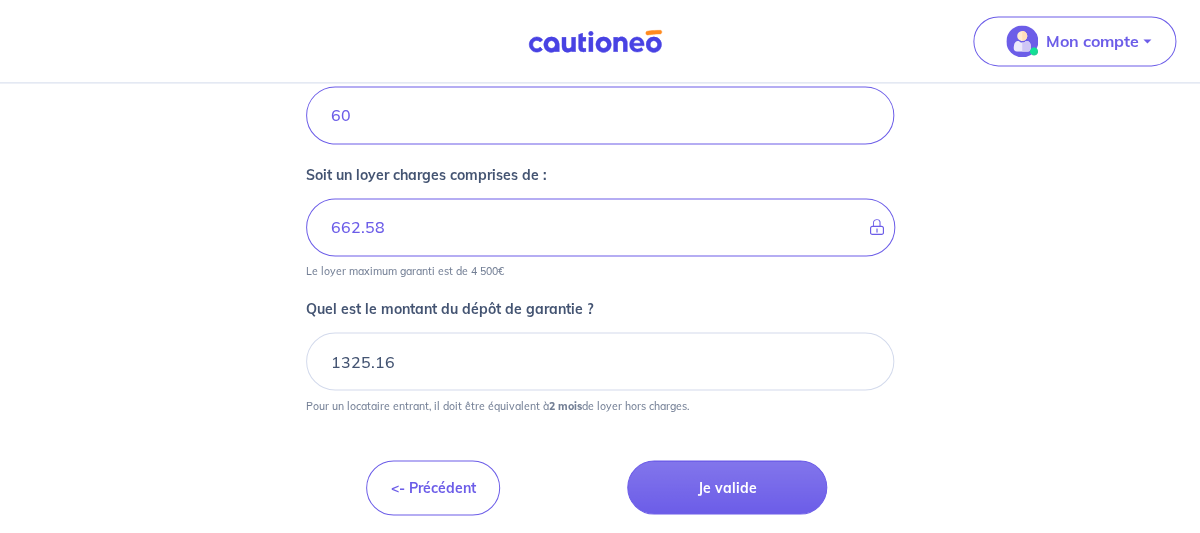 click on "Dites-nous en plus sur votre bien Où se situe votre bien en location ? [STREET_ADDRESS] Sélectionnez l'adresse dans la liste proposée Cochez cette case, si l'adresse n'apparaît pas dans la liste Vous pouvez indiquer le numéro de l’appartement, l’étage... 845 Vous pouvez indiquer le numéro de l’appartement, l’étage... De quel type de bail s’agit-il ? Bail meublé Bail vide Quel est le montant du LOYER HORS CHARGES ? 602.58 Quel est le montant des CHARGES ? 60 Soit un loyer charges comprises de : 662.58 Le loyer maximum garanti est de 4 500€ Quel est le montant du dépôt de garantie ? 1325.16 Pour un locataire entrant, il doit être équivalent à  2 mois  de loyer hors charges. <- Précédent Je valide" at bounding box center (600, -167) 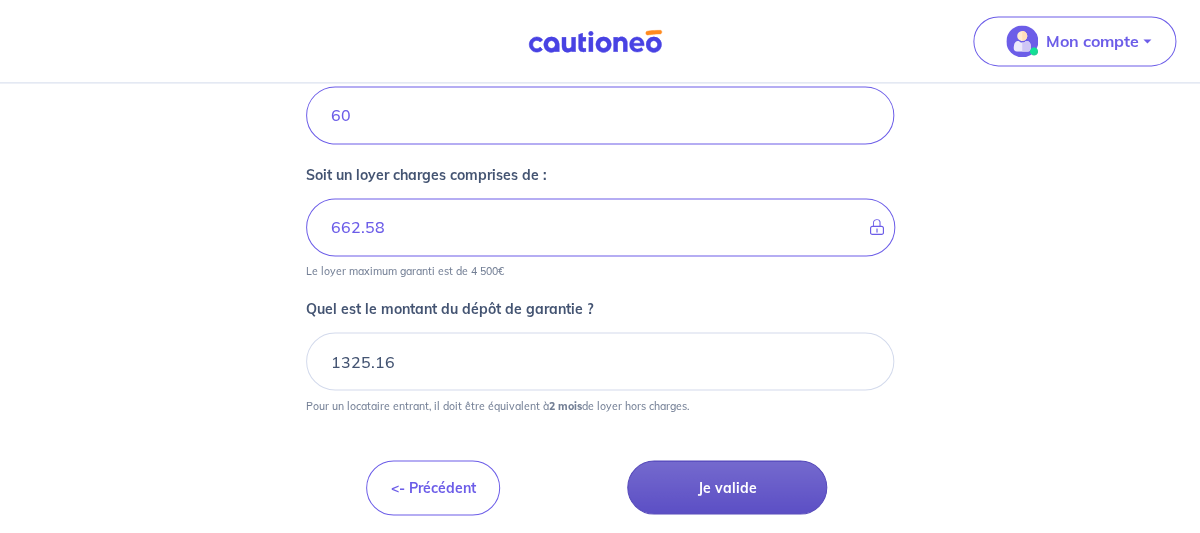 click on "Je valide" at bounding box center (727, 487) 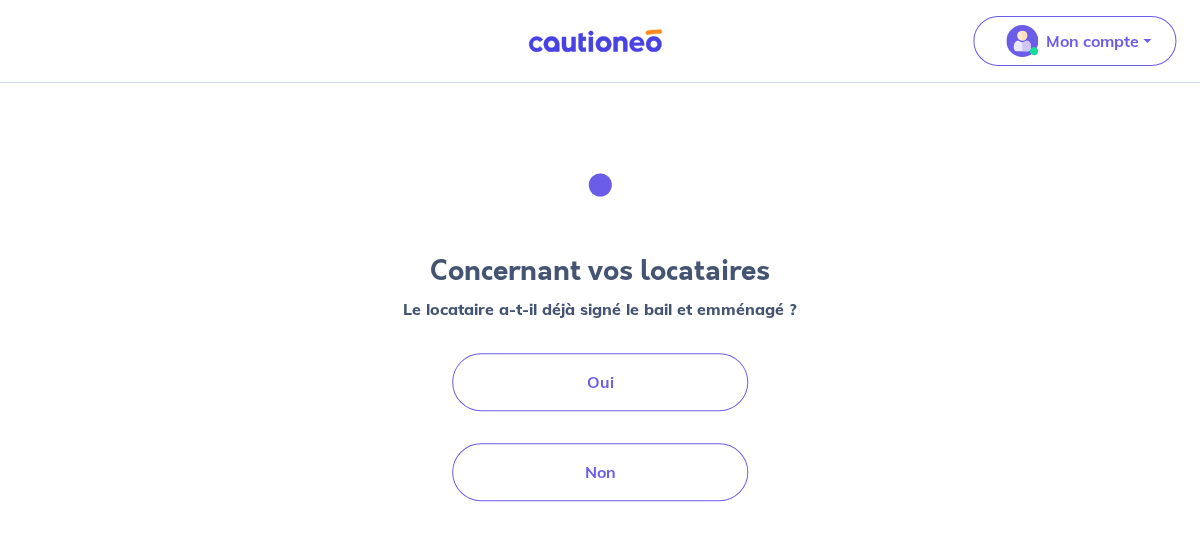 scroll, scrollTop: 0, scrollLeft: 0, axis: both 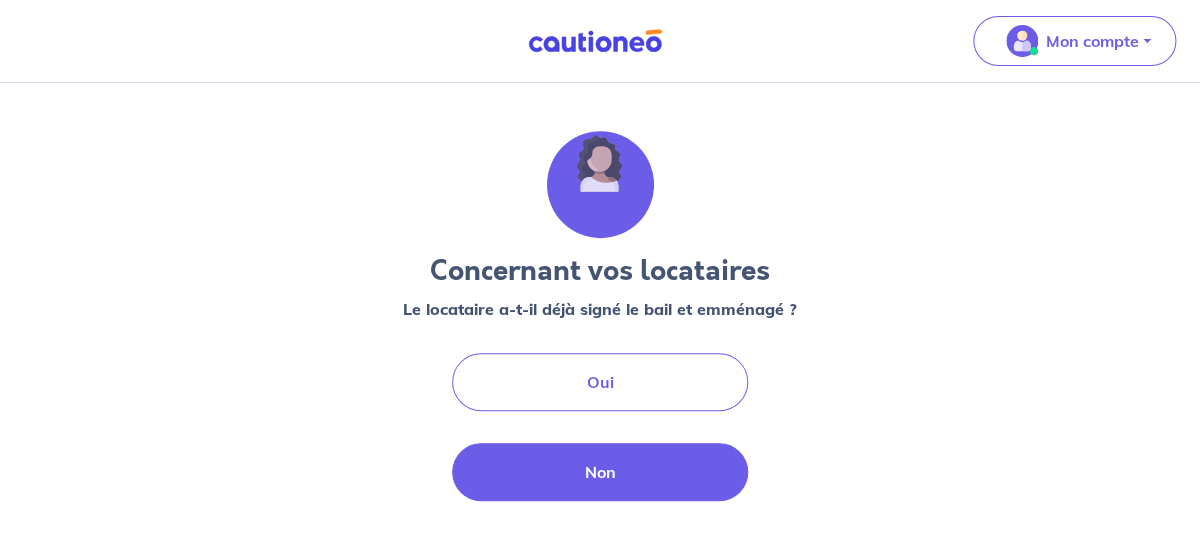 click on "Non" at bounding box center [600, 472] 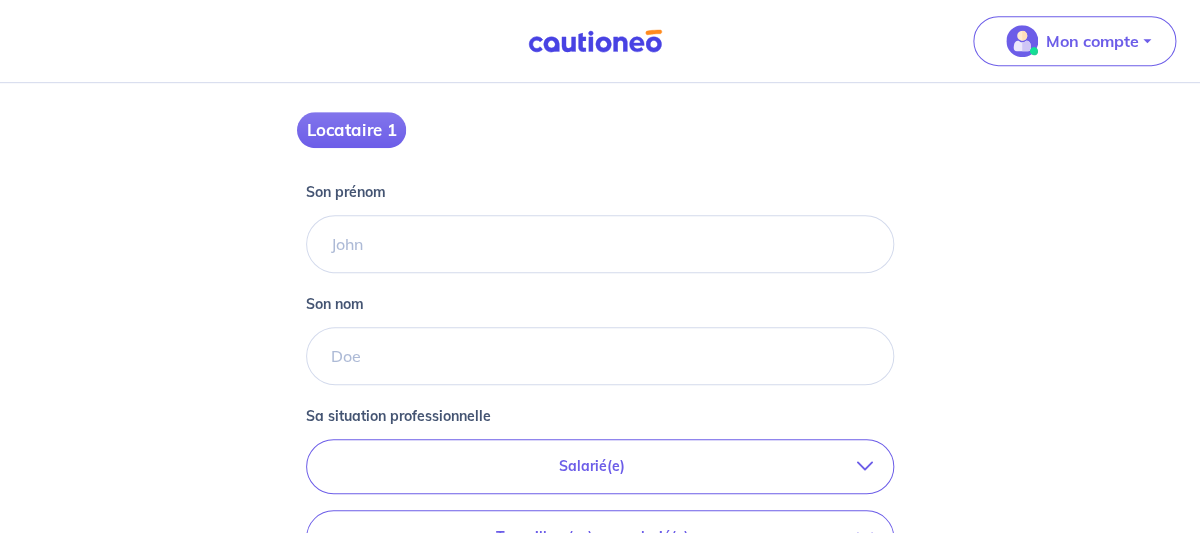 scroll, scrollTop: 343, scrollLeft: 0, axis: vertical 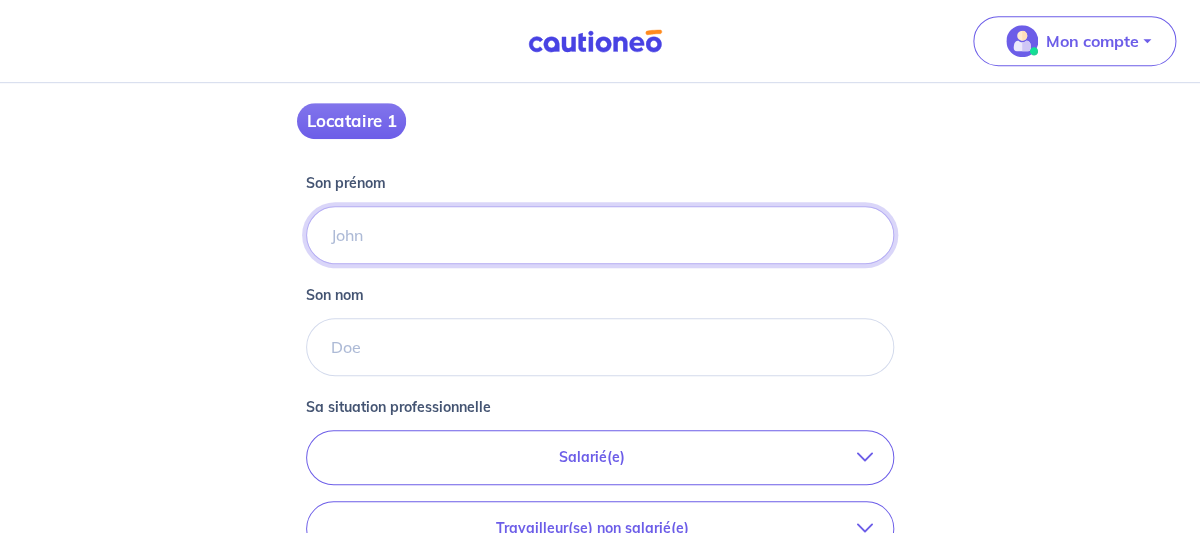 click on "Son prénom" at bounding box center (600, 235) 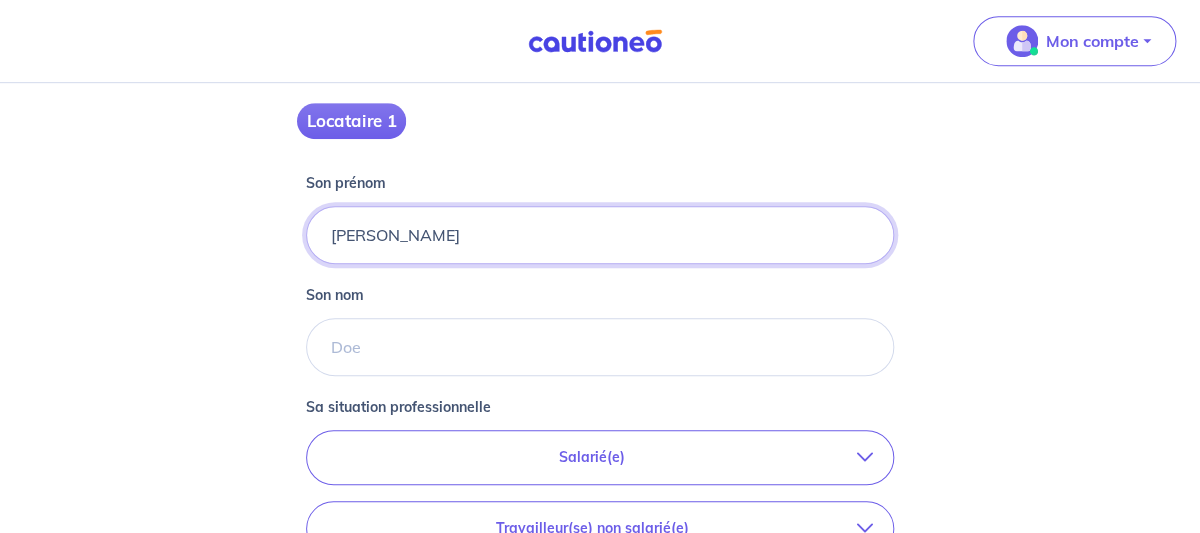 drag, startPoint x: 500, startPoint y: 230, endPoint x: 422, endPoint y: 230, distance: 78 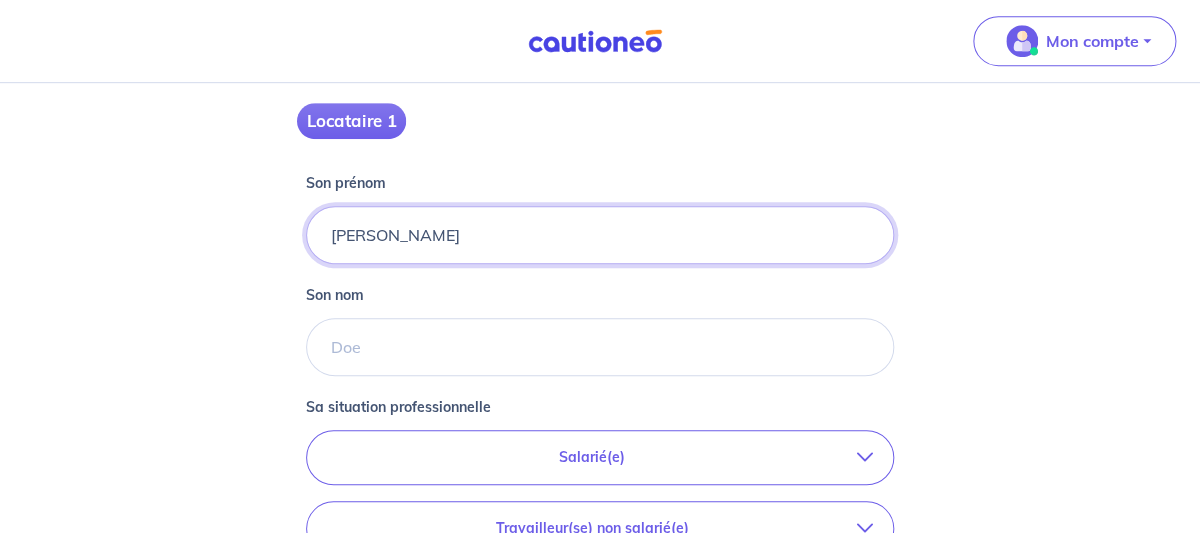 click on "[PERSON_NAME]" at bounding box center (600, 235) 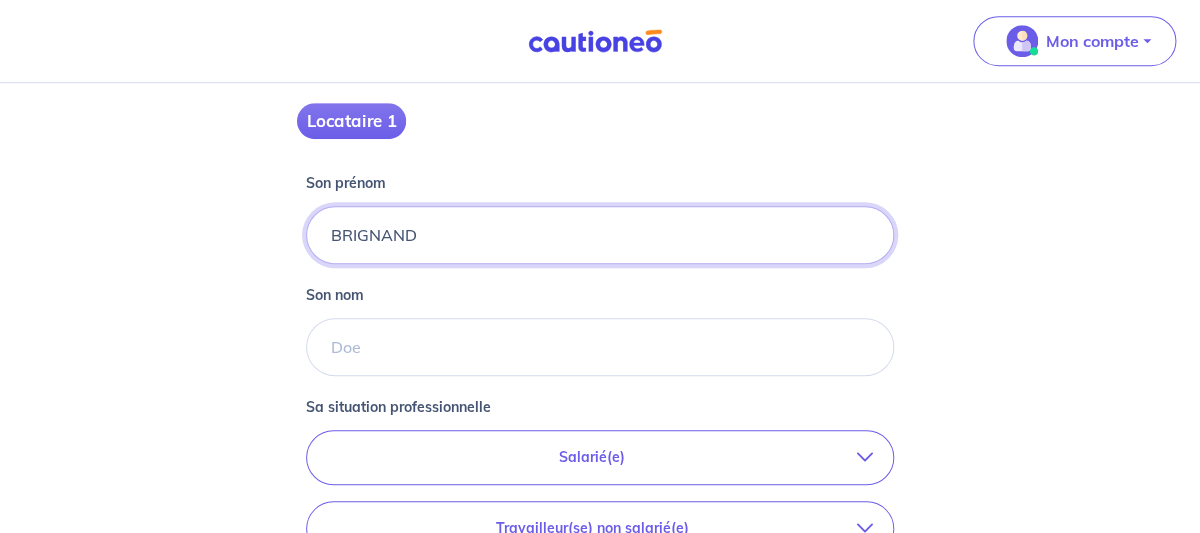 type on "BRIGNAND" 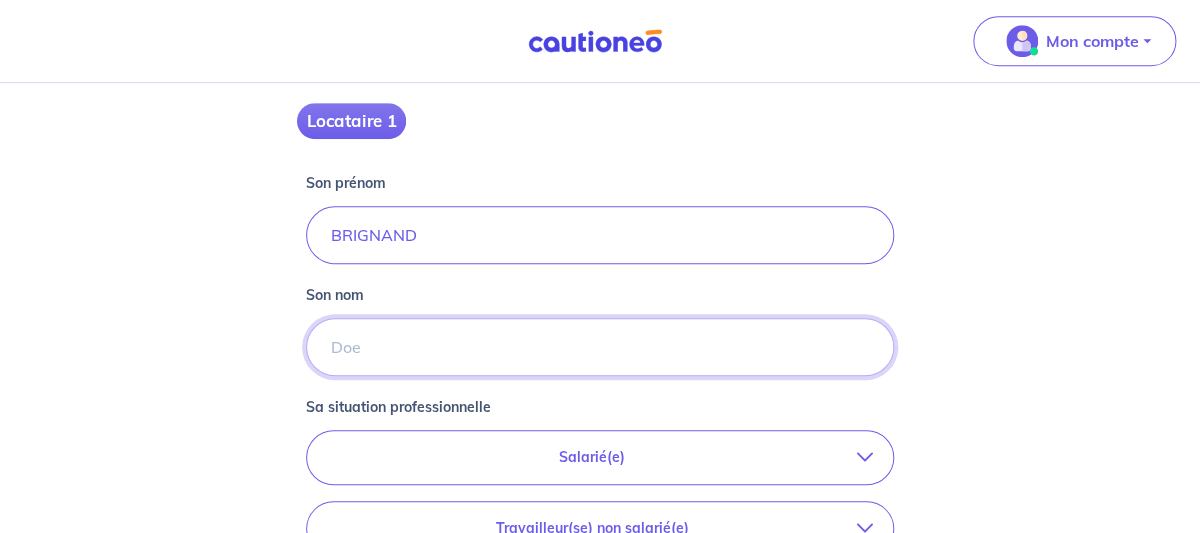 click on "Son nom" at bounding box center (600, 347) 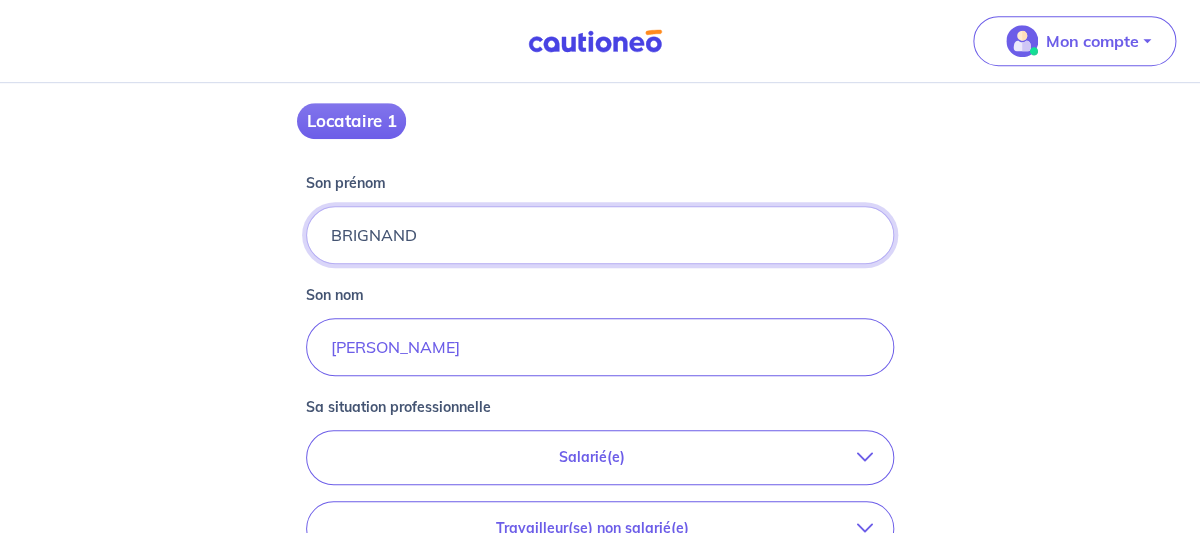 drag, startPoint x: 442, startPoint y: 235, endPoint x: 329, endPoint y: 236, distance: 113.004425 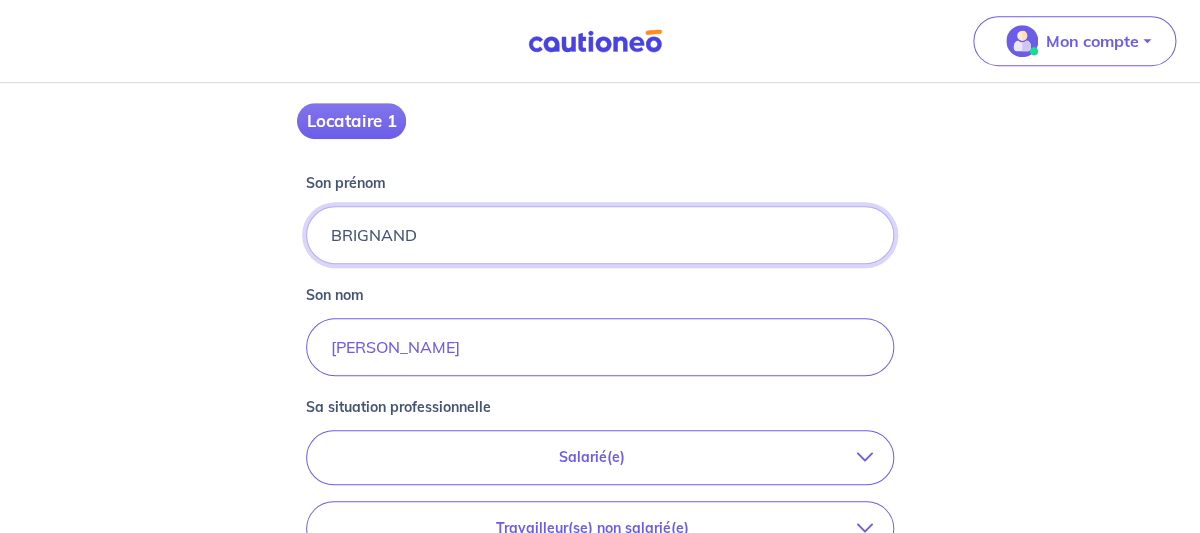 click on "BRIGNAND" at bounding box center [600, 235] 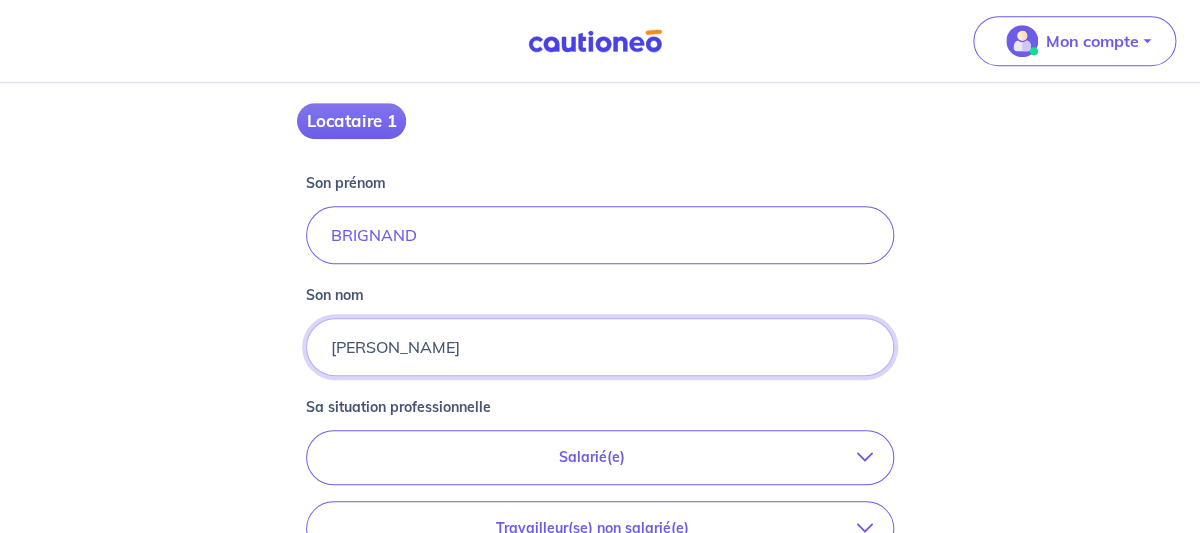 click on "[PERSON_NAME]" at bounding box center [600, 347] 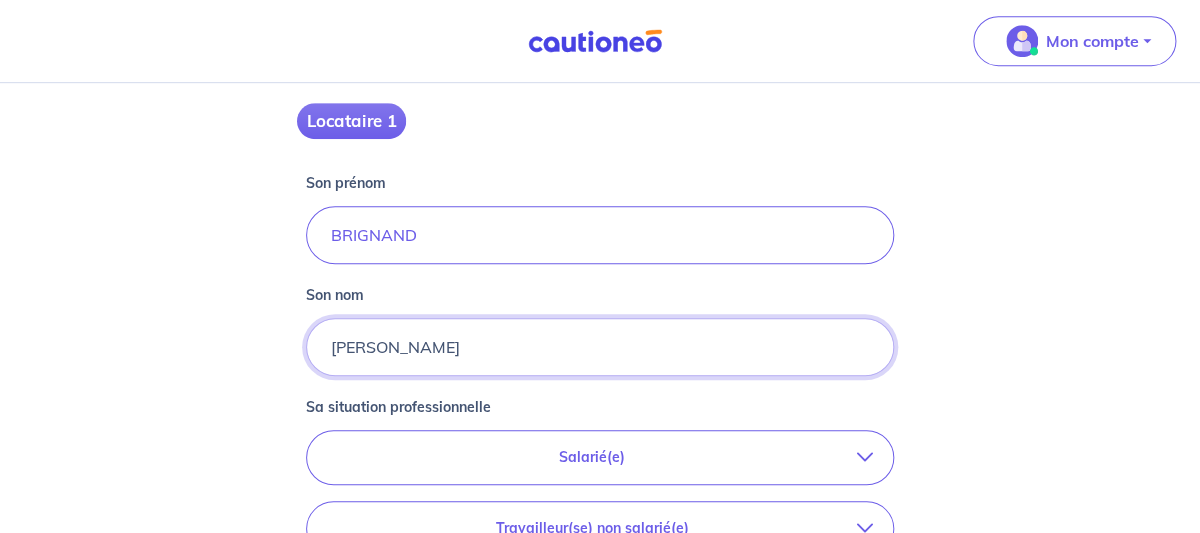 paste on "BRIGNAND" 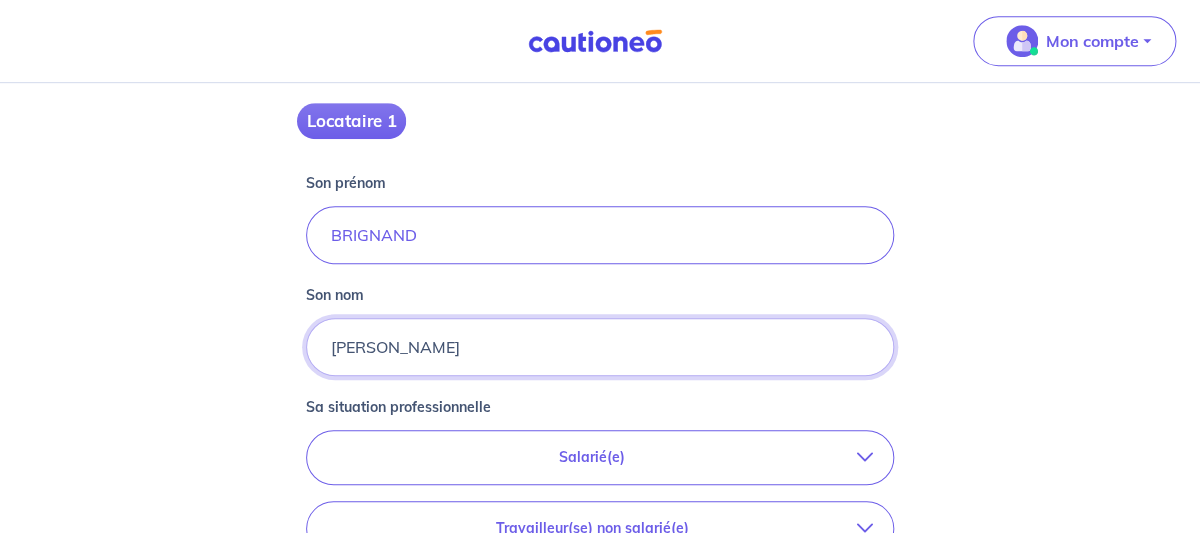 click on "[PERSON_NAME]" at bounding box center (600, 347) 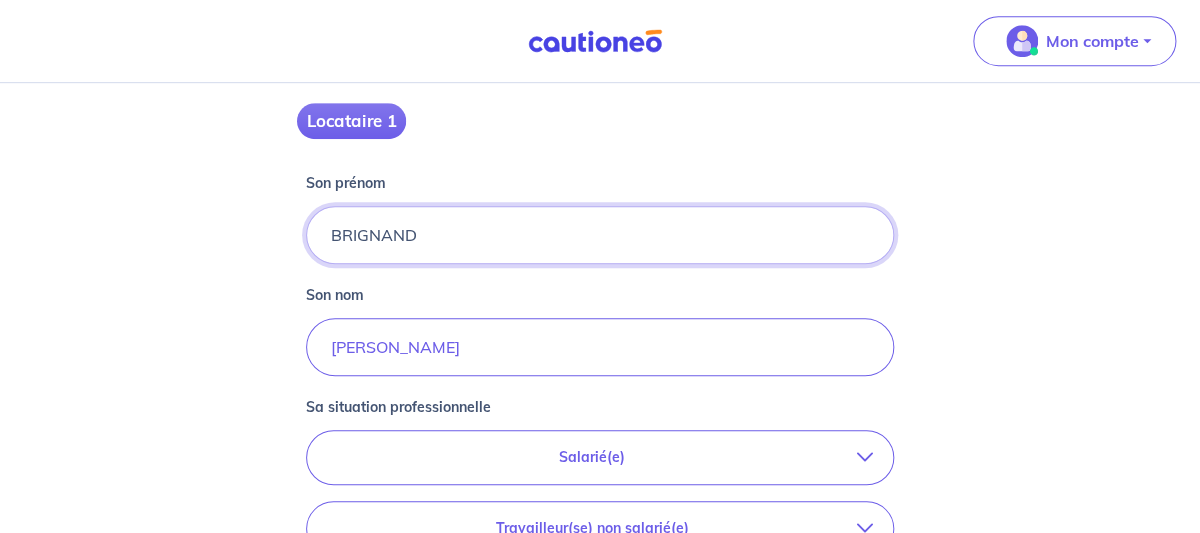 drag, startPoint x: 429, startPoint y: 233, endPoint x: 308, endPoint y: 234, distance: 121.004135 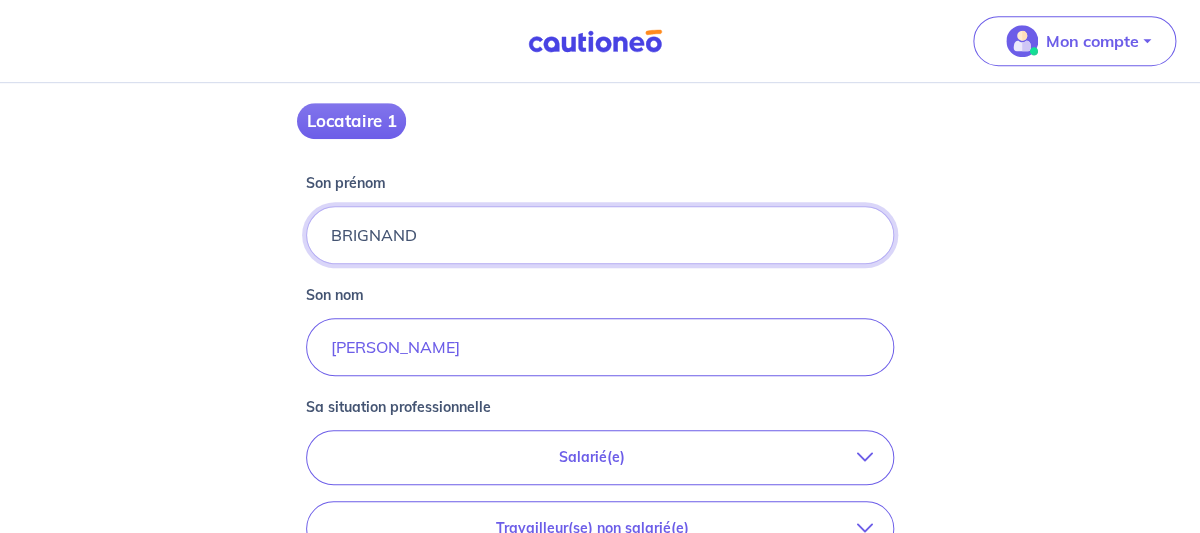 click on "BRIGNAND" at bounding box center [600, 235] 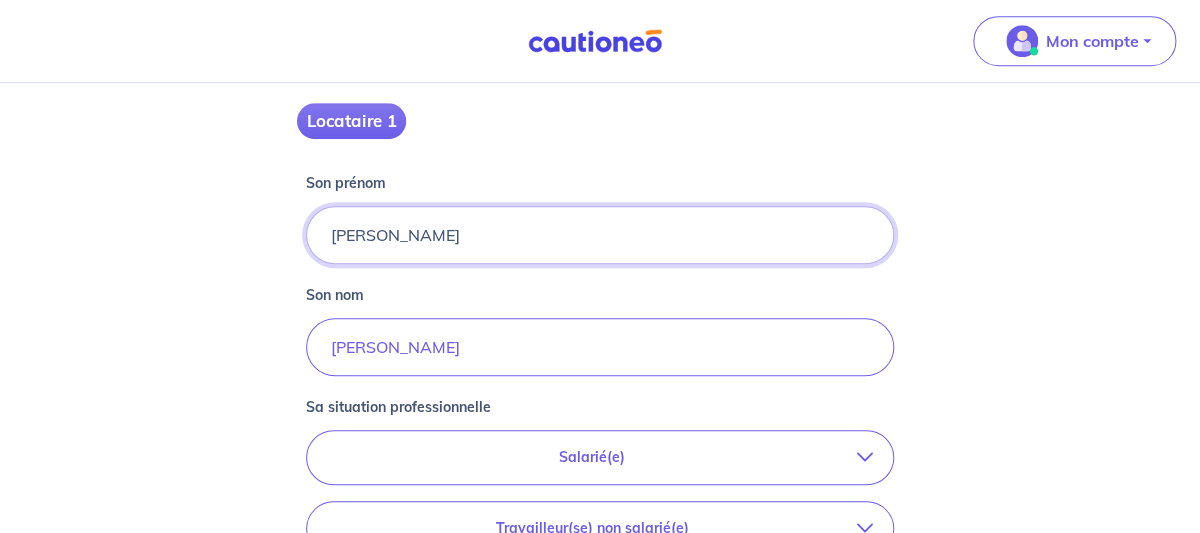 type on "[PERSON_NAME]" 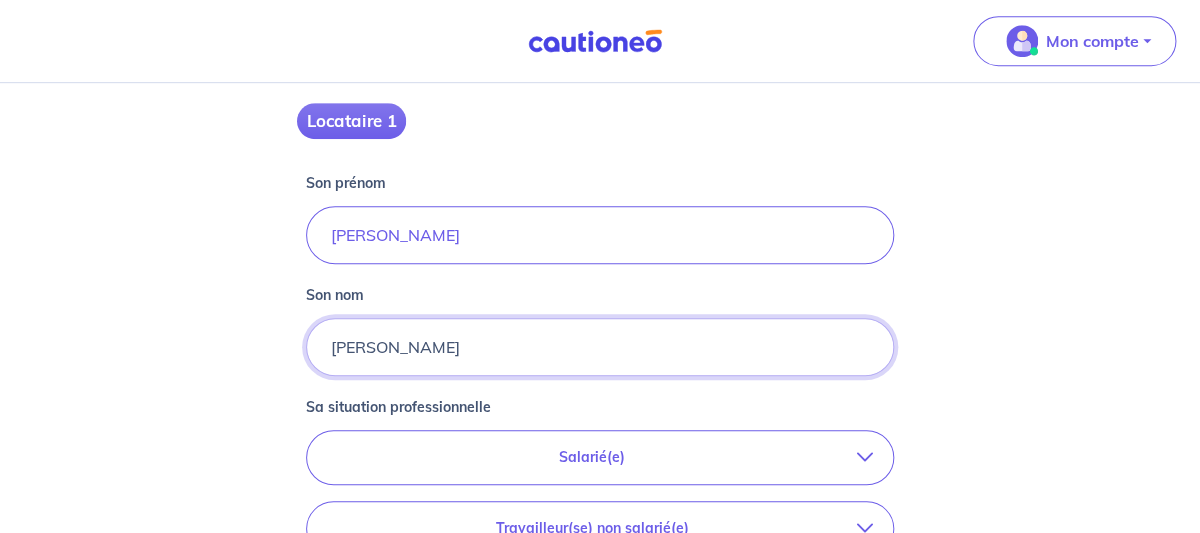 click on "[PERSON_NAME]" at bounding box center [600, 347] 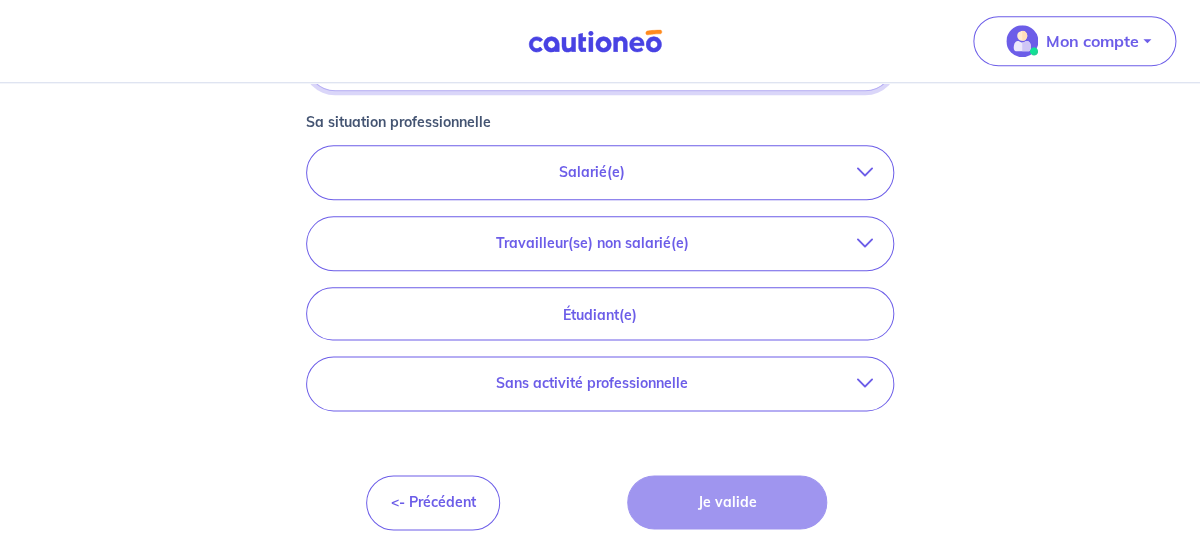 scroll, scrollTop: 644, scrollLeft: 0, axis: vertical 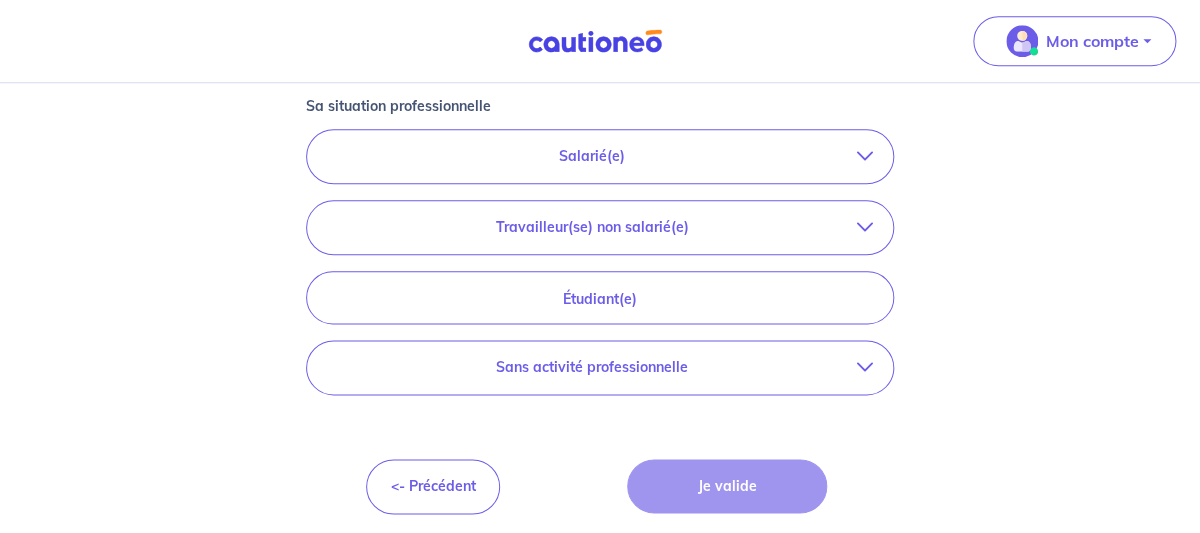 type on "BRIGNAND" 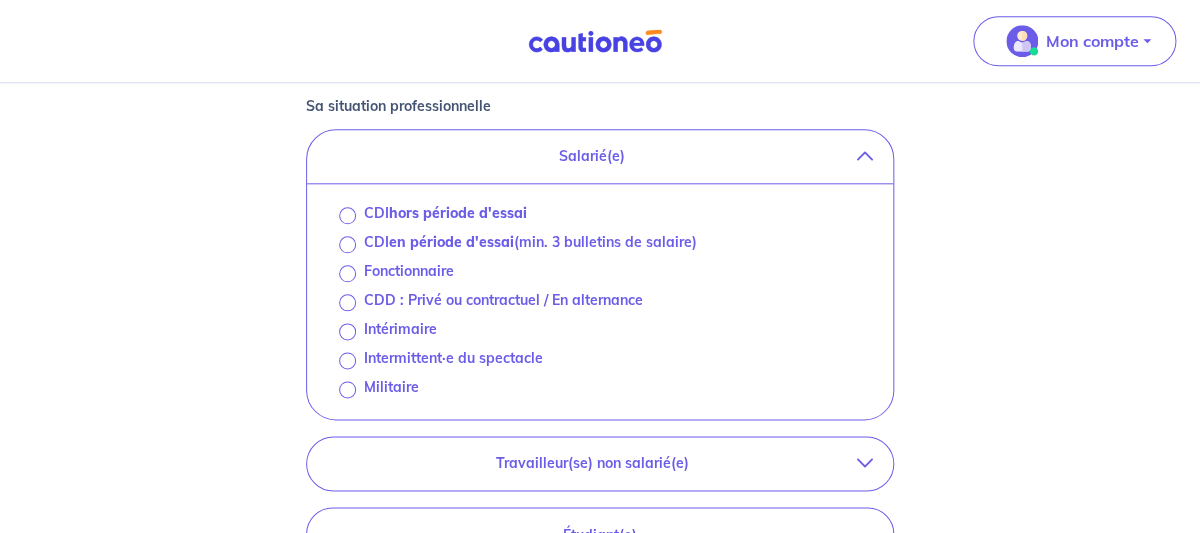 click on "Fonctionnaire" at bounding box center [409, 271] 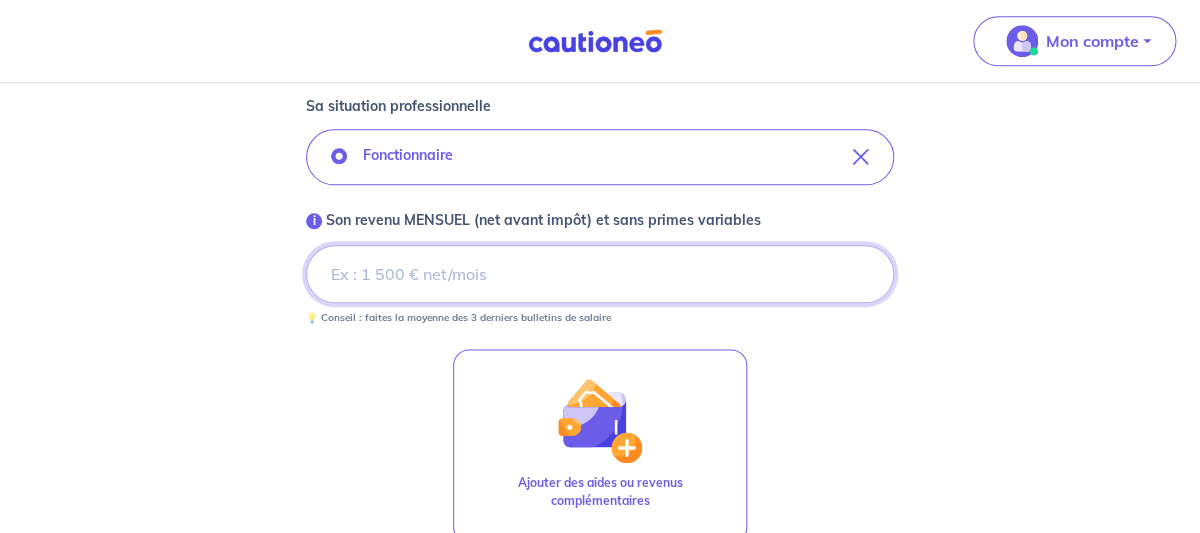 click on "i Son revenu MENSUEL (net avant impôt) et sans primes variables" at bounding box center (600, 274) 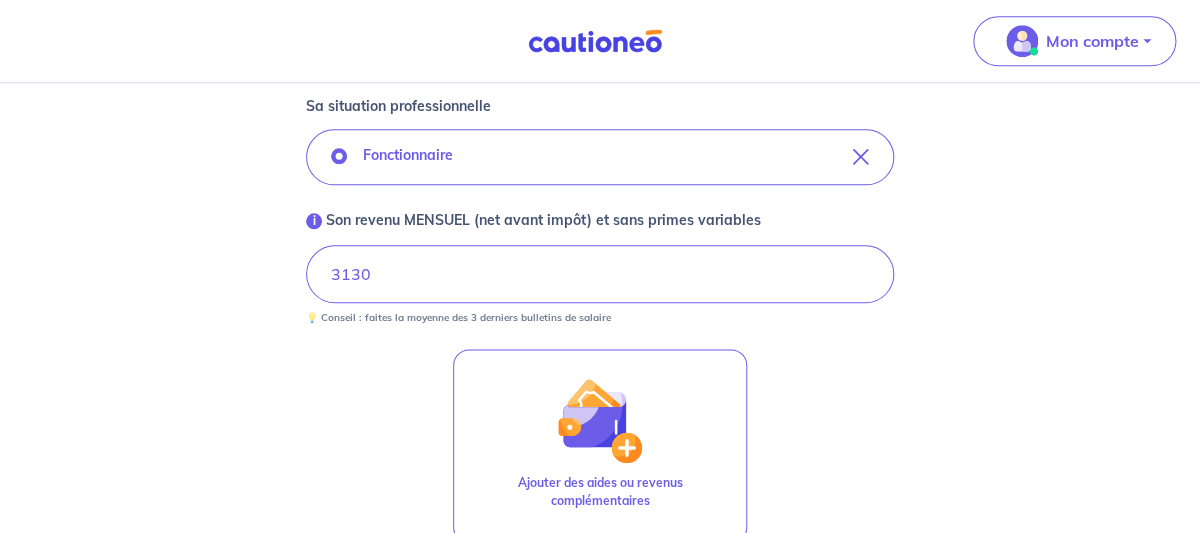 click on "Concernant vos locataires 💡 Pour info : nous acceptons les personnes seules, les couples (mariés, pacsés, en concubinage) et la colocation.
Commençons par le locataire 1 : Locataire 1 Son prénom [PERSON_NAME] nom BRIGNAND Sa situation professionnelle Fonctionnaire i Son revenu MENSUEL (net avant impôt) et sans primes variables 3130 💡 Conseil : faites la moyenne des 3 derniers bulletins de salaire Ajouter des aides ou revenus complémentaires <- Précédent Je valide Besoin d’aide pour compléter votre demande : Contactez-nous X" at bounding box center (600, 67) 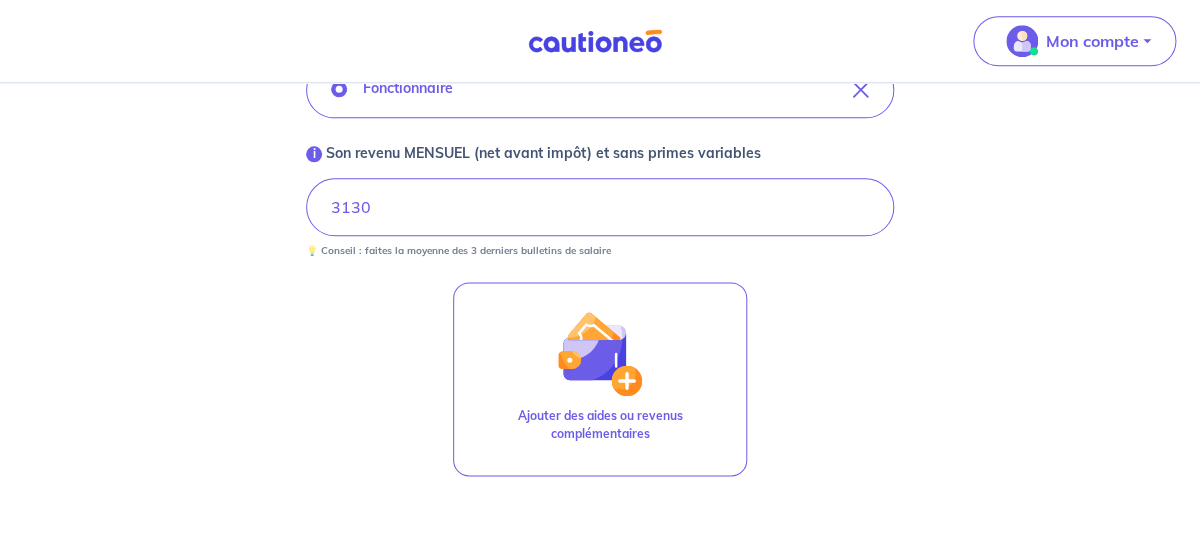 scroll, scrollTop: 801, scrollLeft: 0, axis: vertical 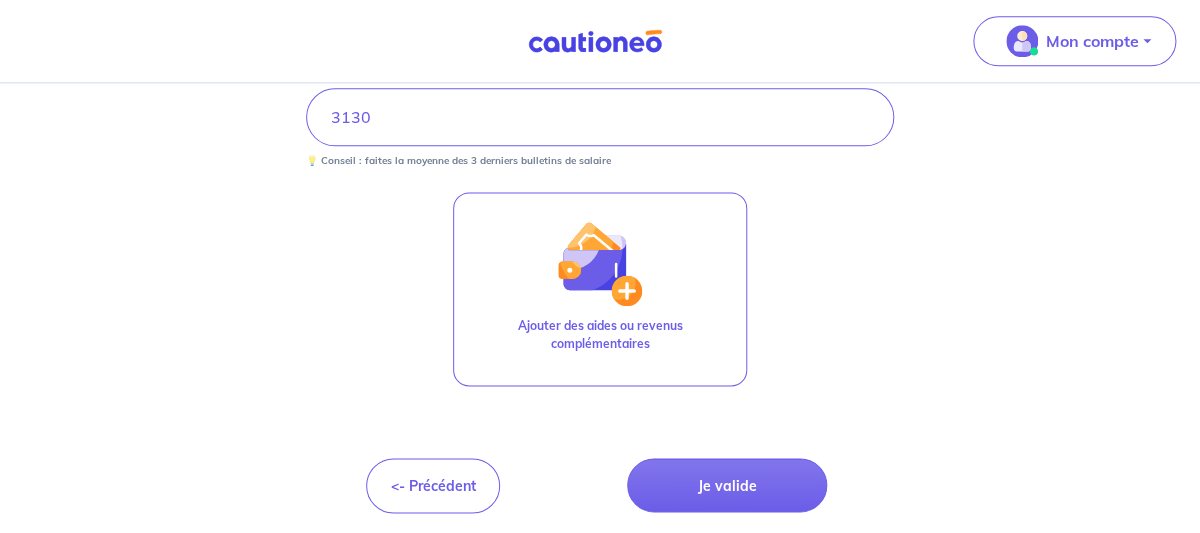 click on "Concernant vos locataires 💡 Pour info : nous acceptons les personnes seules, les couples (mariés, pacsés, en concubinage) et la colocation.
Commençons par le locataire 1 : Locataire 1 Son prénom [PERSON_NAME] nom BRIGNAND Sa situation professionnelle Fonctionnaire i Son revenu MENSUEL (net avant impôt) et sans primes variables 3130 💡 Conseil : faites la moyenne des 3 derniers bulletins de salaire Ajouter des aides ou revenus complémentaires <- Précédent Je valide Besoin d’aide pour compléter votre demande : Contactez-nous X" at bounding box center [600, -90] 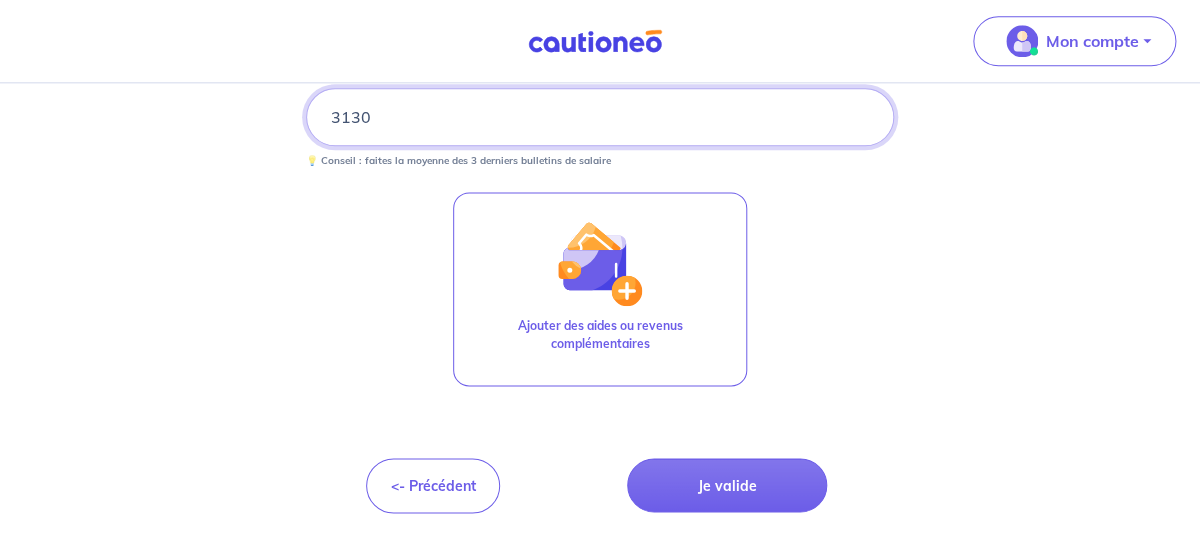 click on "3130" at bounding box center [600, 117] 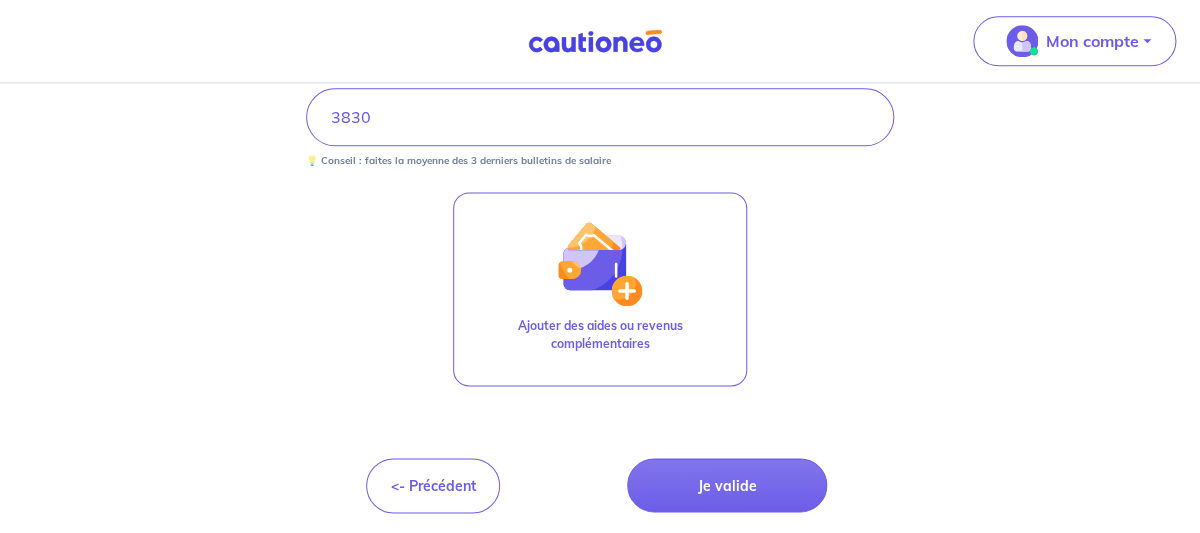 click on "Concernant vos locataires 💡 Pour info : nous acceptons les personnes seules, les couples (mariés, pacsés, en concubinage) et la colocation.
Commençons par le locataire 1 : Locataire 1 Son prénom [PERSON_NAME] nom BRIGNAND Sa situation professionnelle Fonctionnaire i Son revenu MENSUEL (net avant impôt) et sans primes variables 3830 💡 Conseil : faites la moyenne des 3 derniers bulletins de salaire Ajouter des aides ou revenus complémentaires <- Précédent Je valide Besoin d’aide pour compléter votre demande : Contactez-nous X" at bounding box center (600, -90) 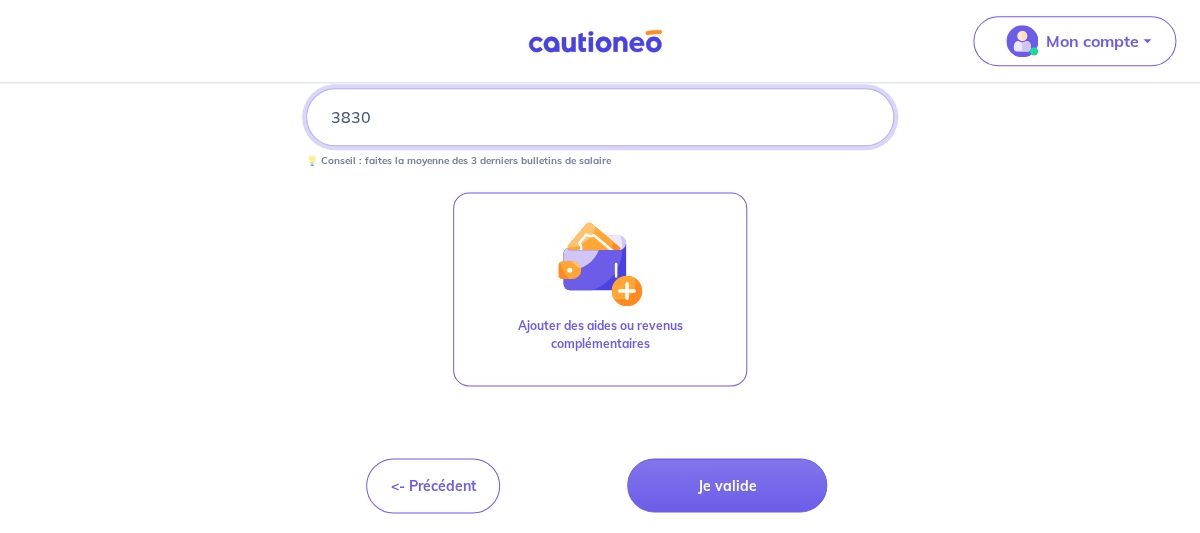 click on "3830" at bounding box center [600, 117] 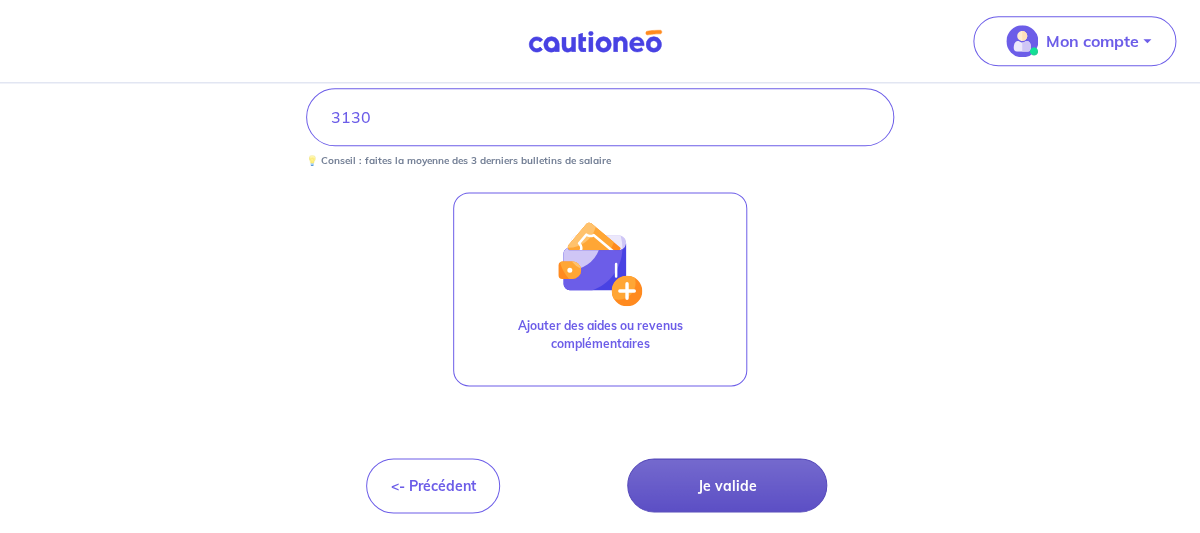click on "Je valide" at bounding box center [727, 485] 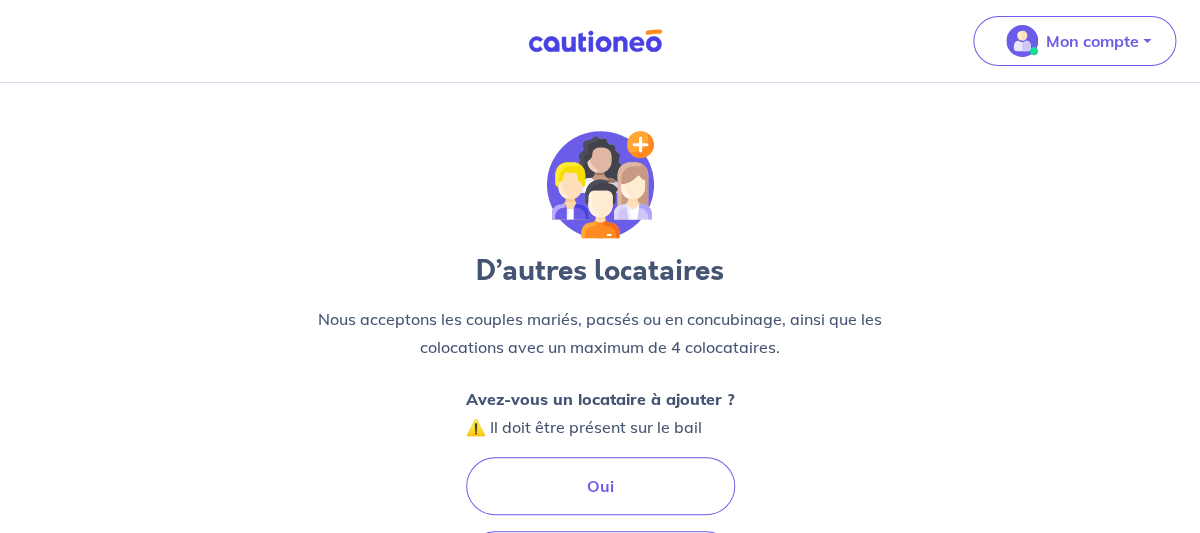 scroll, scrollTop: 0, scrollLeft: 0, axis: both 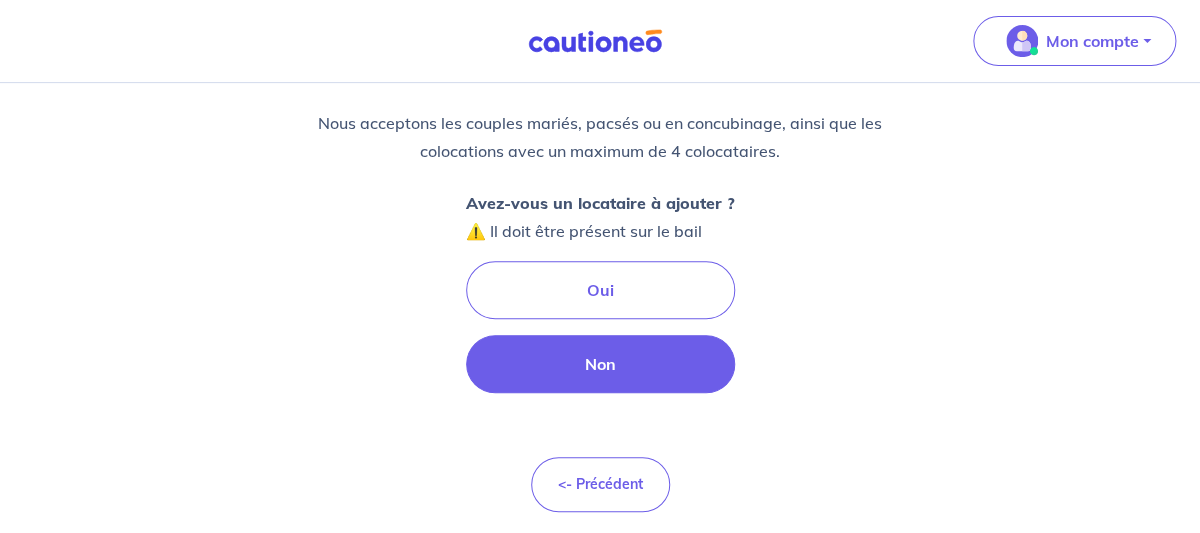 click on "Non" at bounding box center [600, 364] 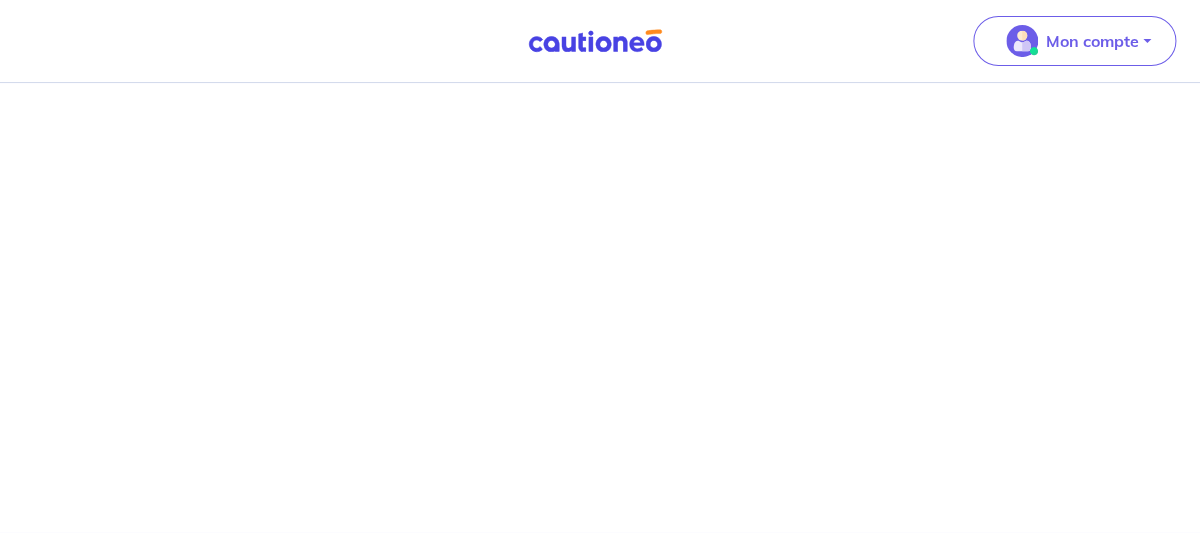 scroll, scrollTop: 0, scrollLeft: 0, axis: both 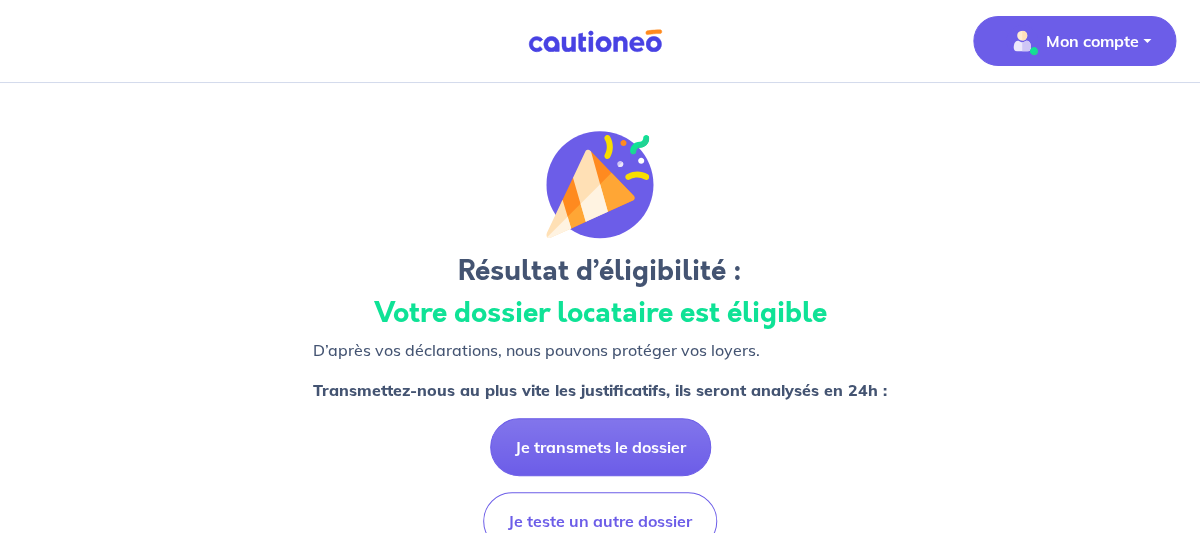 click on "Mon compte" at bounding box center (1092, 41) 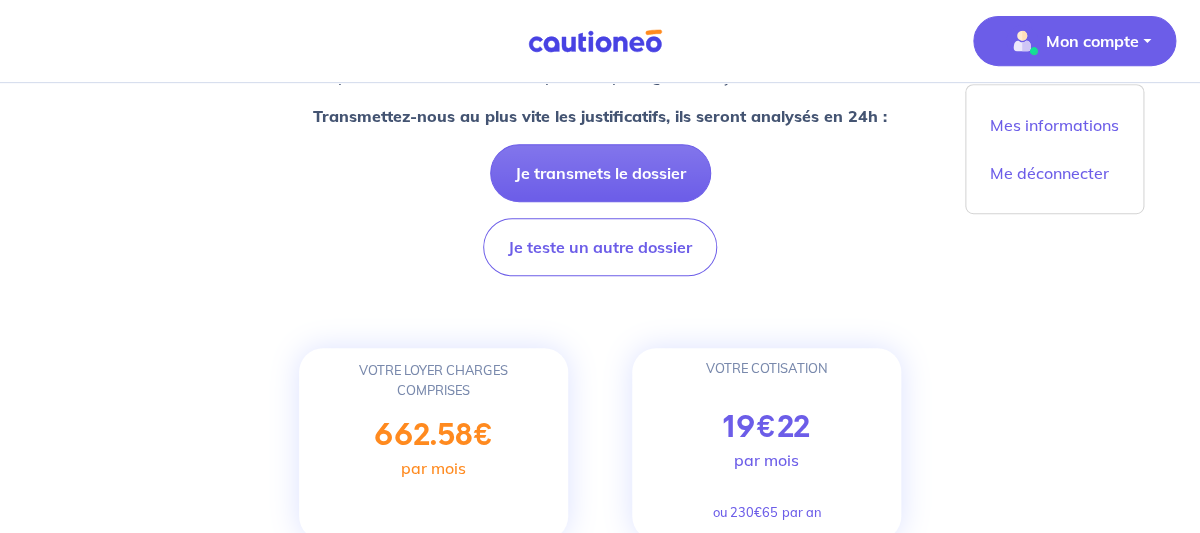 scroll, scrollTop: 0, scrollLeft: 0, axis: both 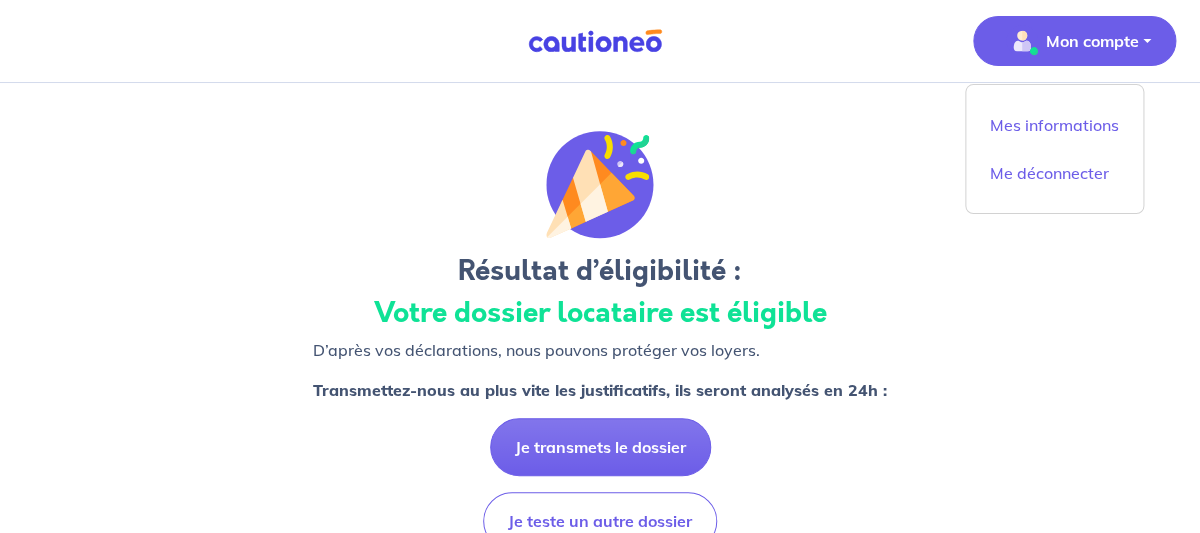 click on "Mon compte" at bounding box center (1092, 41) 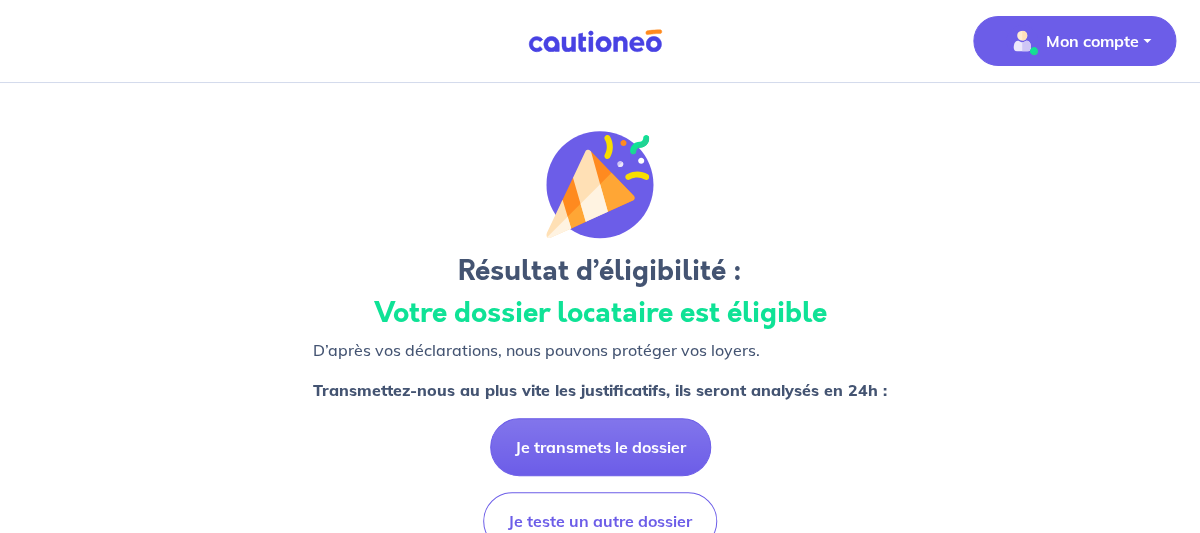 click on "Mon compte" at bounding box center [1092, 41] 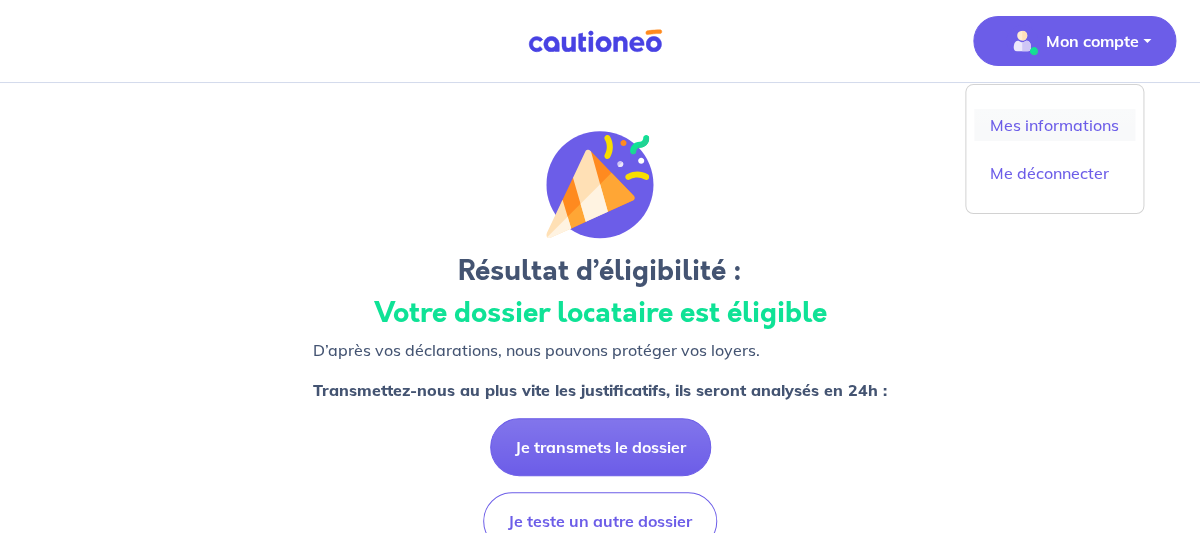 click on "Mes informations" at bounding box center (1054, 125) 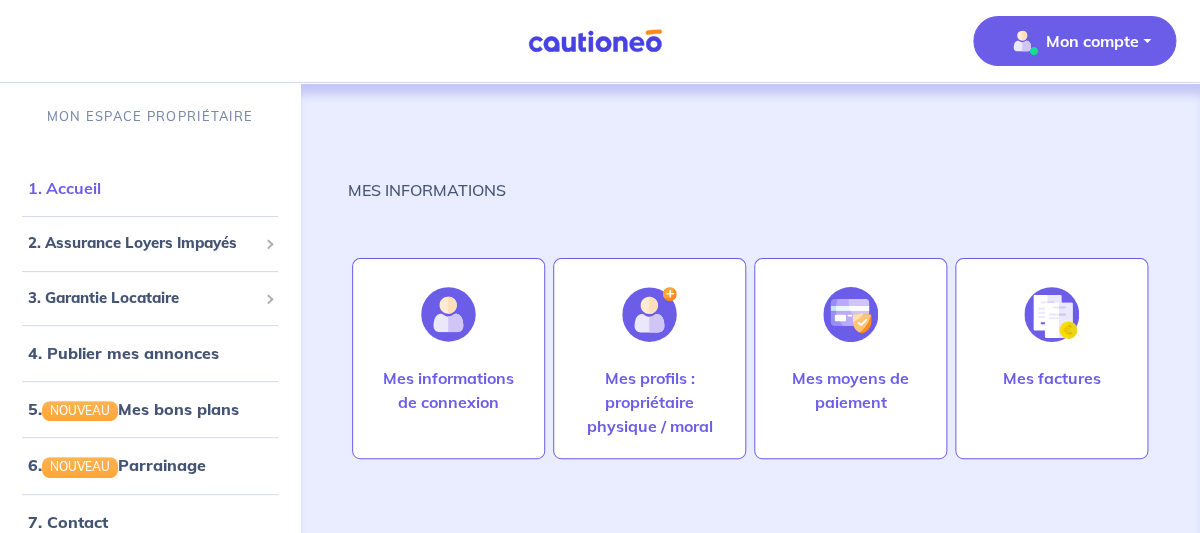 click on "1. Accueil" at bounding box center [64, 188] 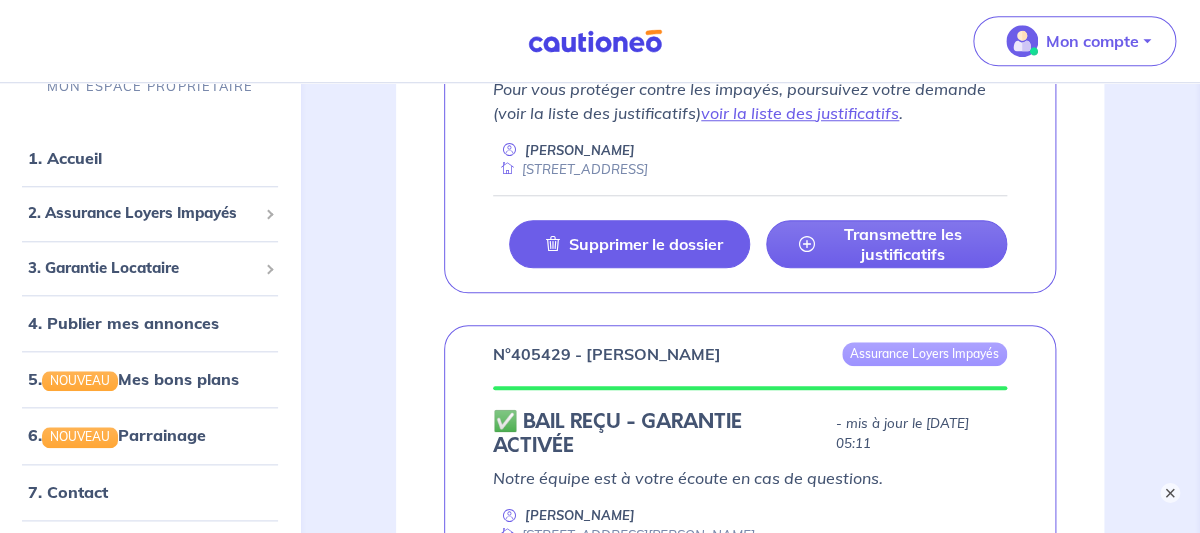scroll, scrollTop: 537, scrollLeft: 0, axis: vertical 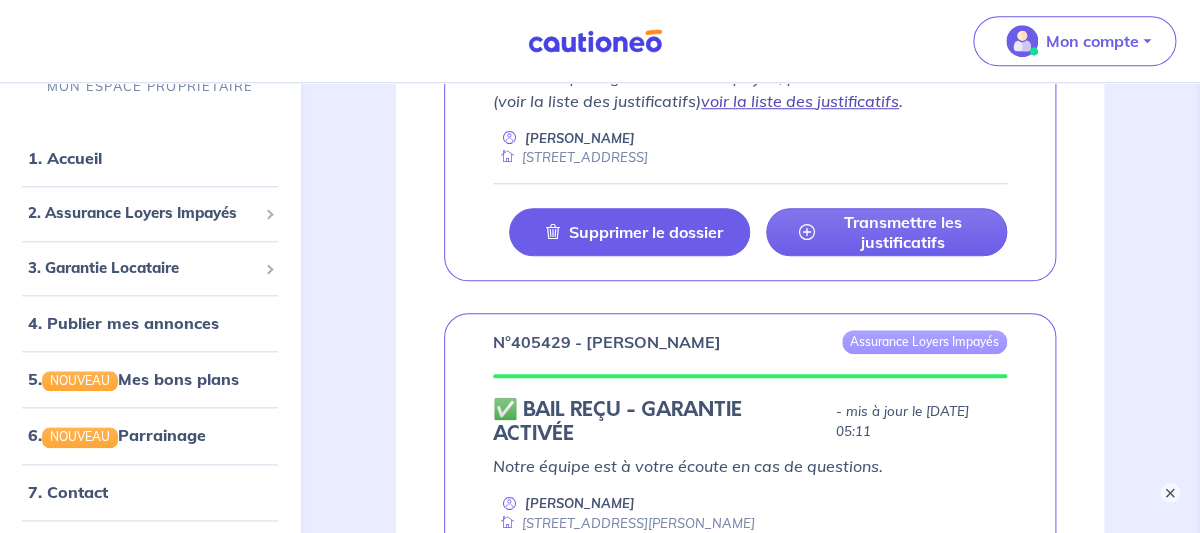 click on "voir la liste des justificatifs" at bounding box center (800, 101) 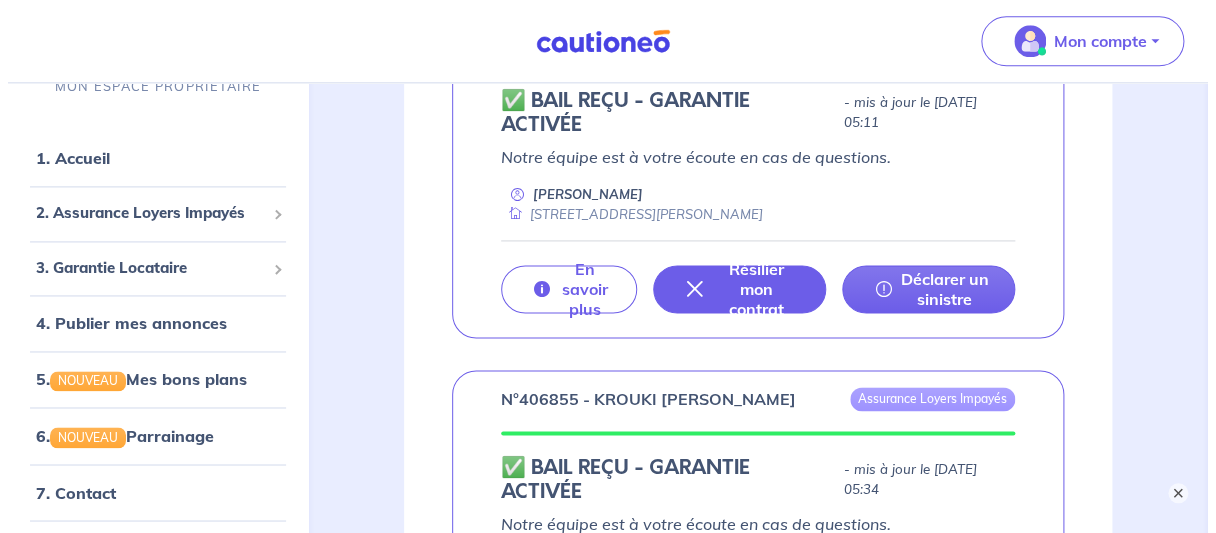 scroll, scrollTop: 857, scrollLeft: 0, axis: vertical 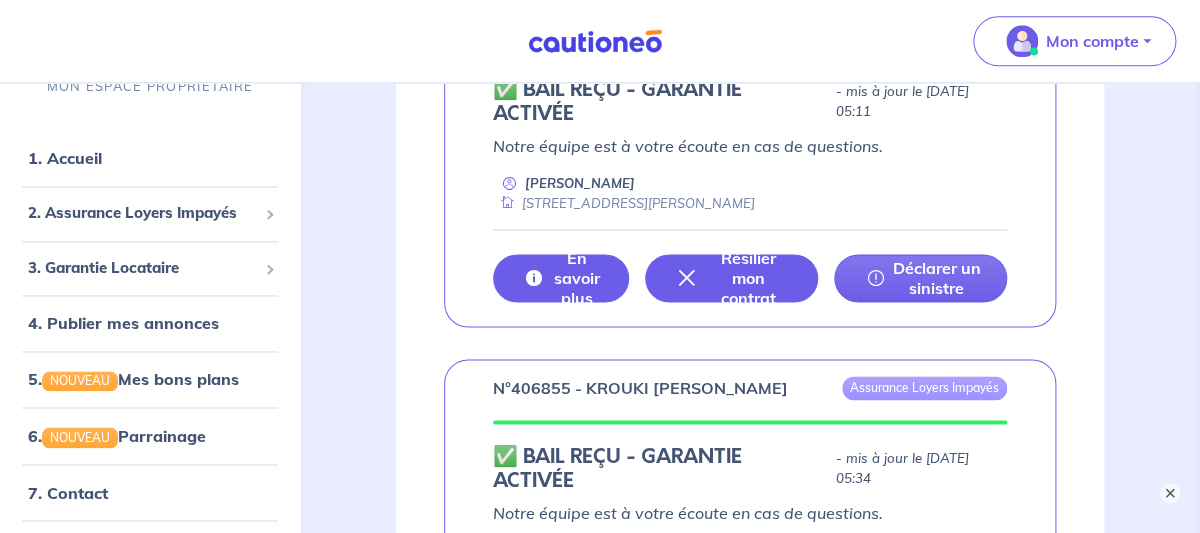 click on "En savoir plus" at bounding box center [577, 278] 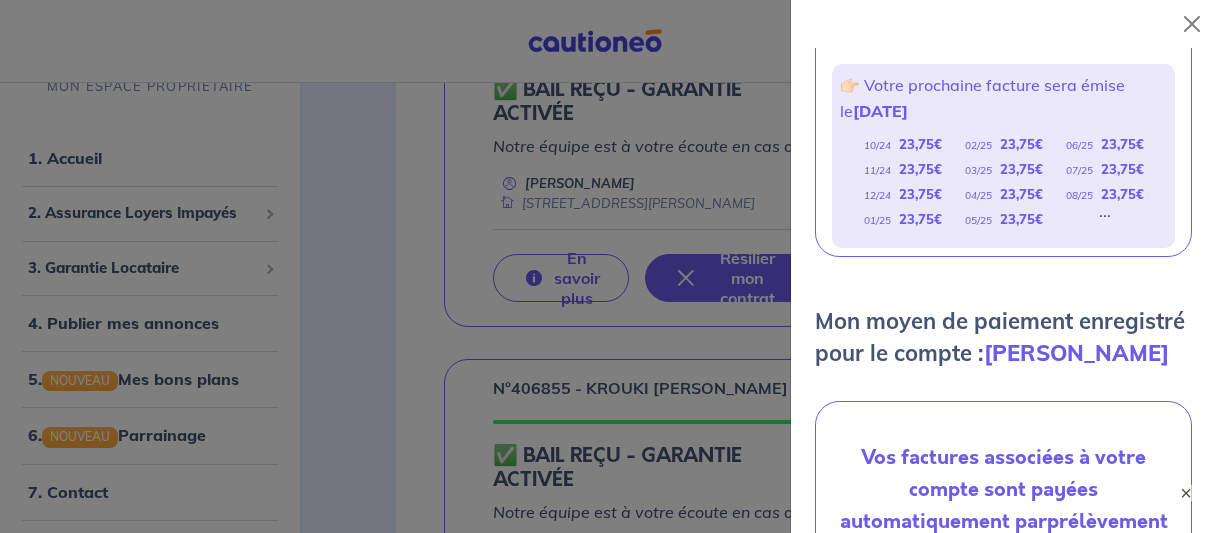 scroll, scrollTop: 468, scrollLeft: 0, axis: vertical 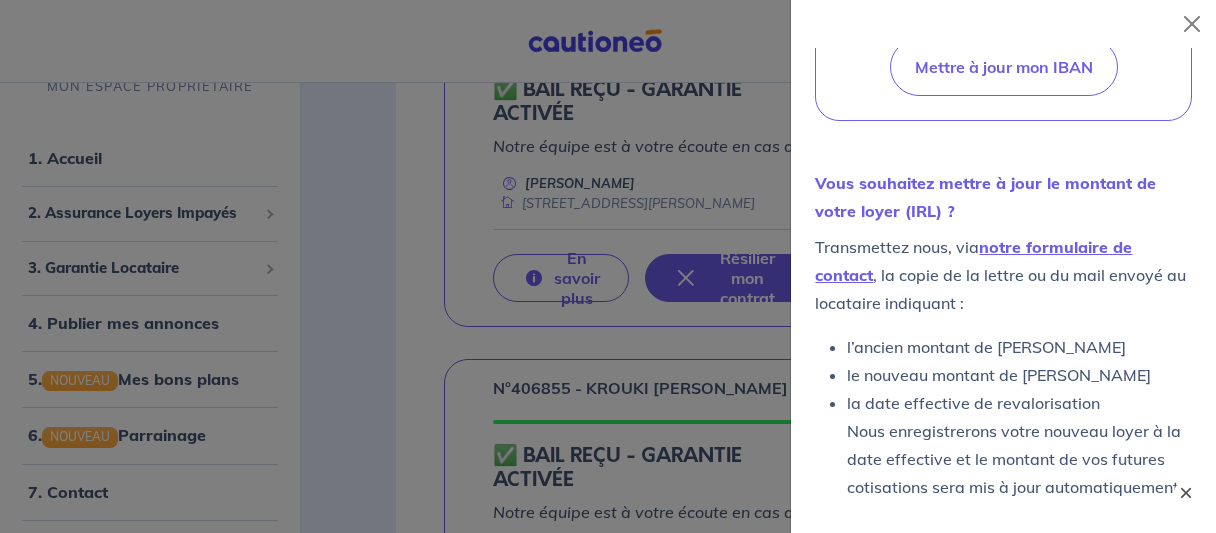 click on "×" at bounding box center [1186, 493] 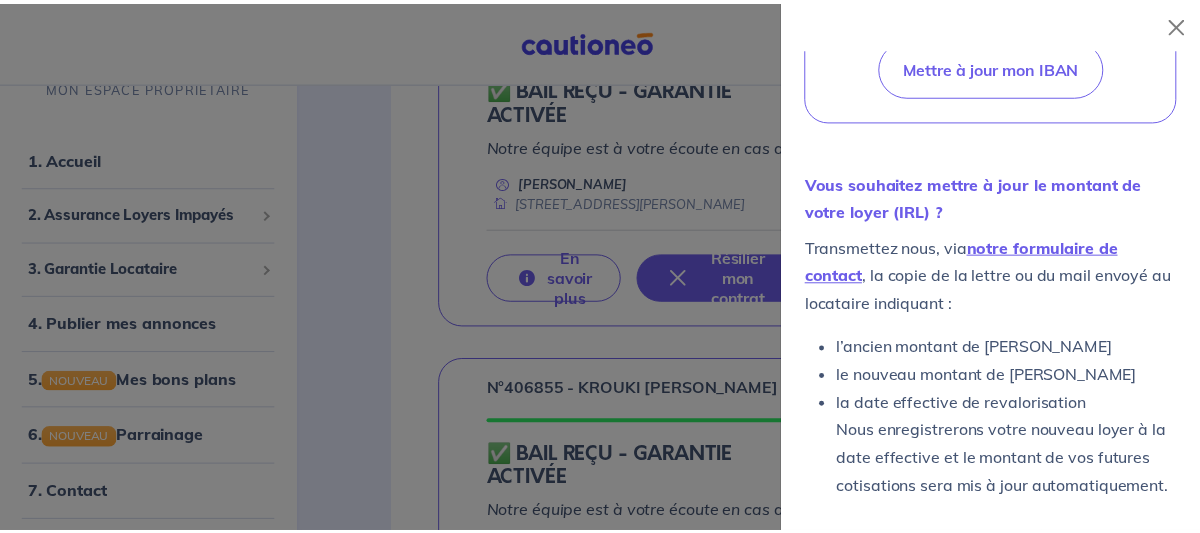 scroll, scrollTop: 1189, scrollLeft: 0, axis: vertical 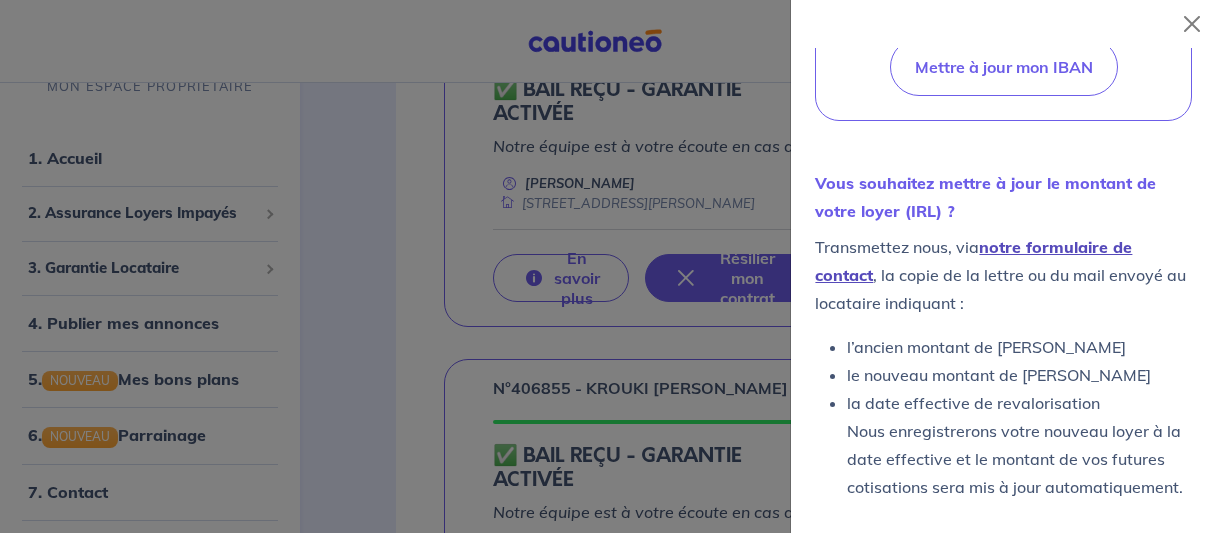 click on "notre formulaire de contact" at bounding box center (973, 261) 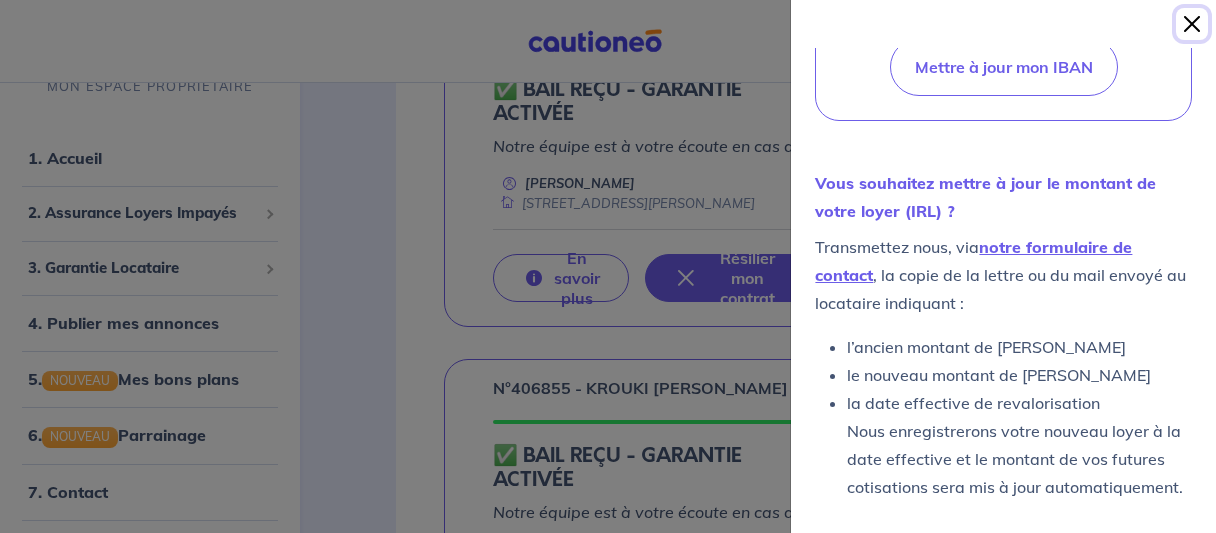 click at bounding box center [1192, 24] 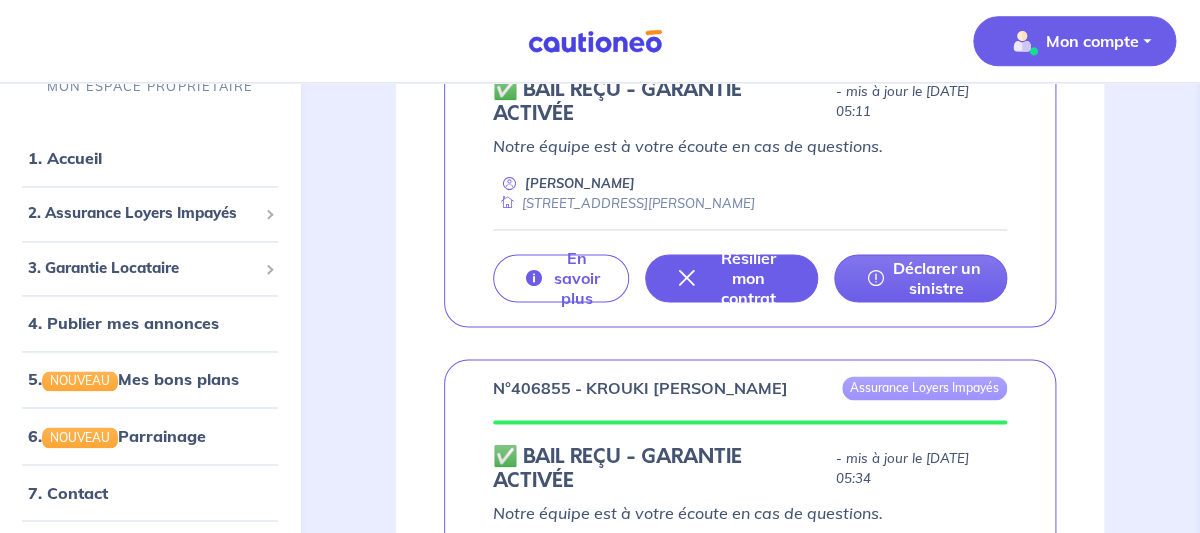 click on "Mon compte" at bounding box center [1092, 41] 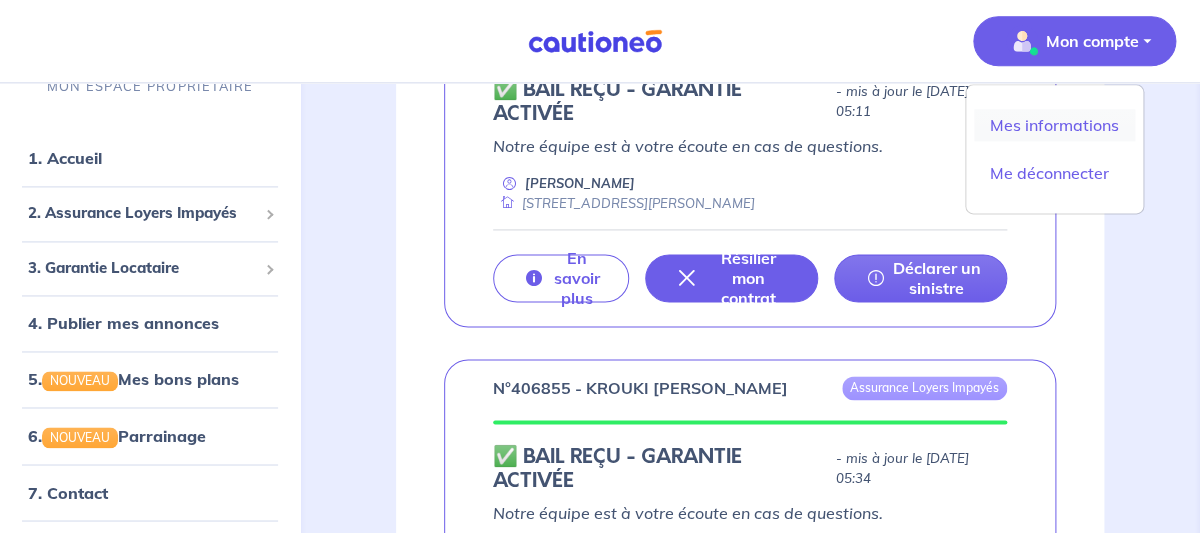click on "Mes informations" at bounding box center [1054, 125] 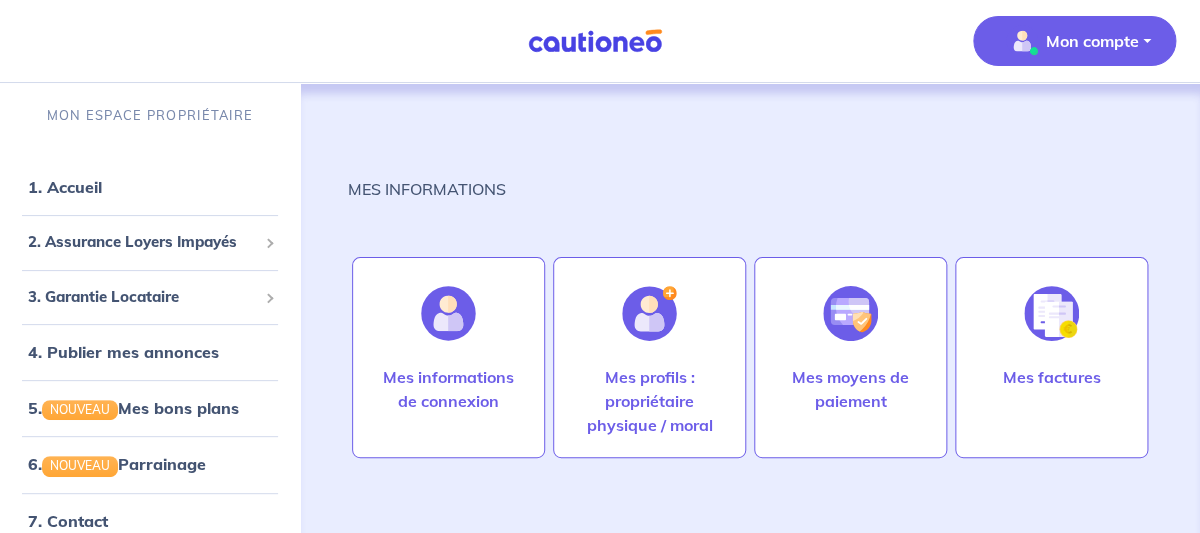 scroll, scrollTop: 0, scrollLeft: 0, axis: both 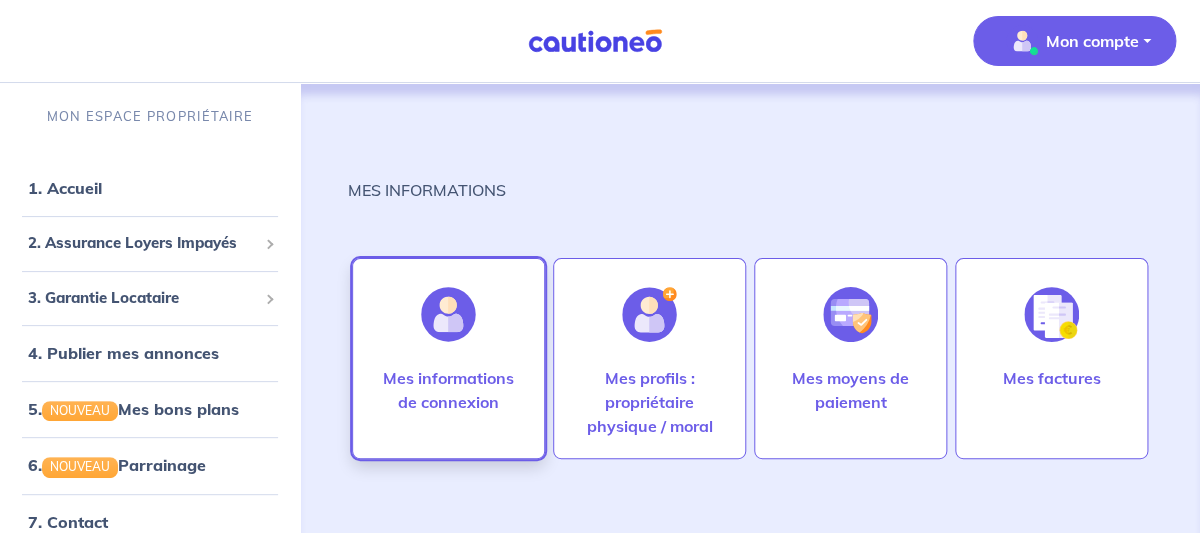 click at bounding box center [448, 314] 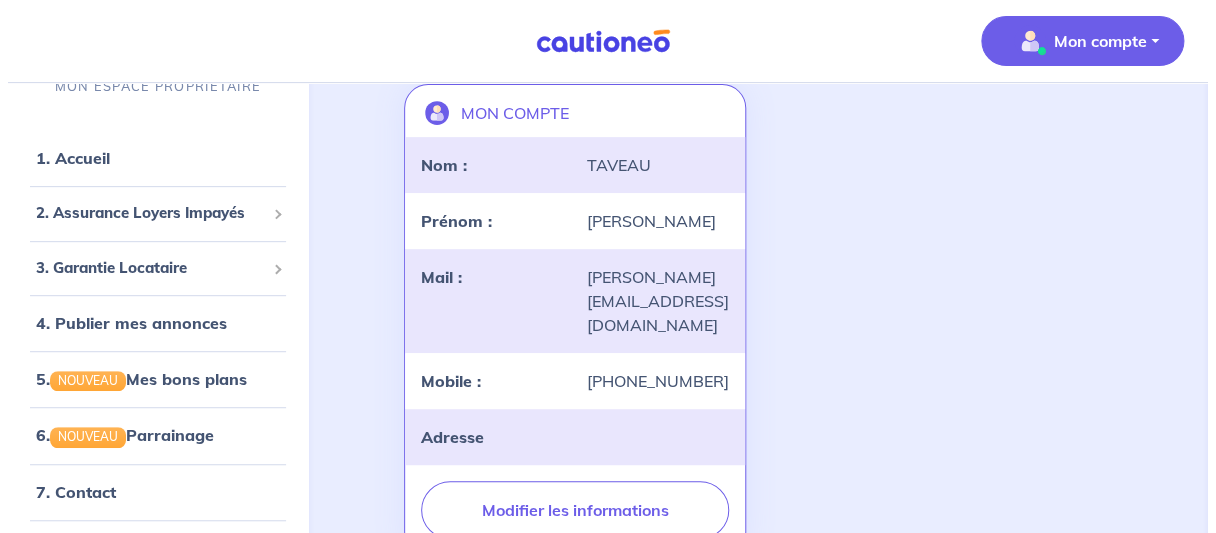 scroll, scrollTop: 186, scrollLeft: 0, axis: vertical 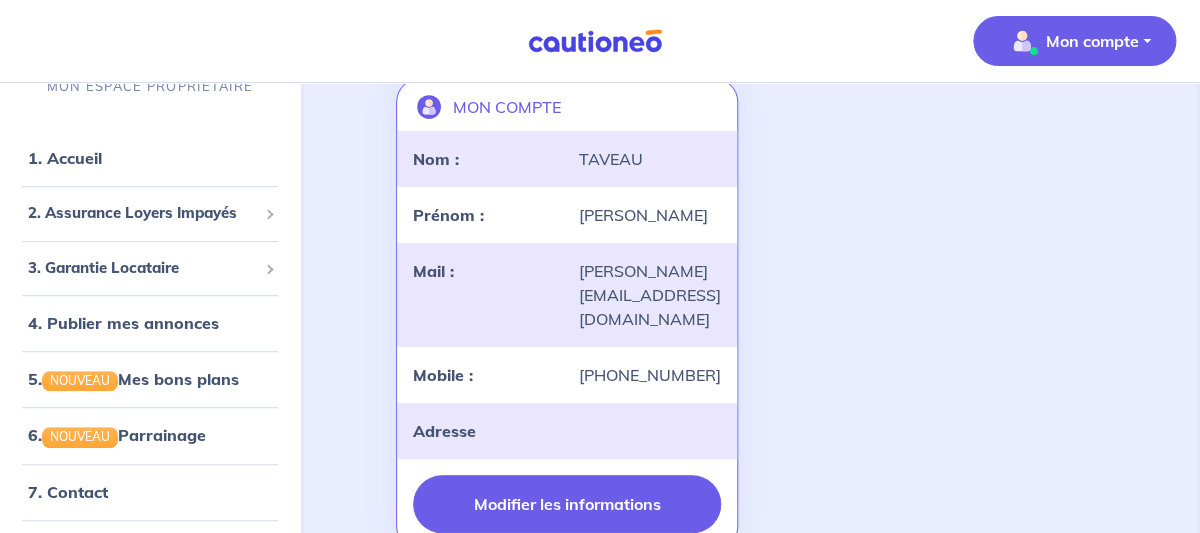 click on "Modifier les informations" at bounding box center [567, 504] 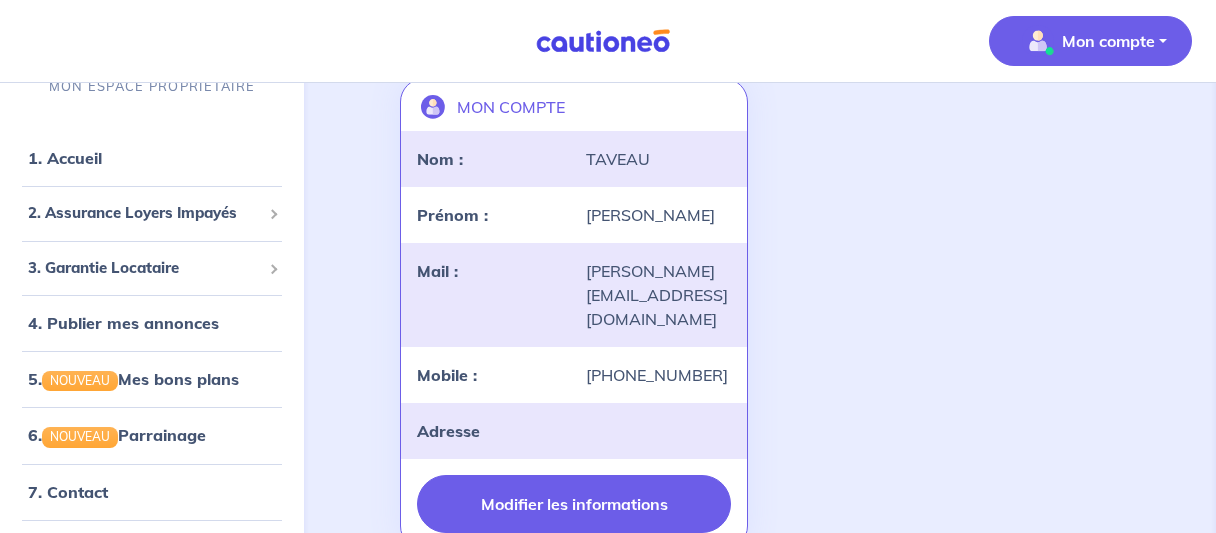 select on "FR" 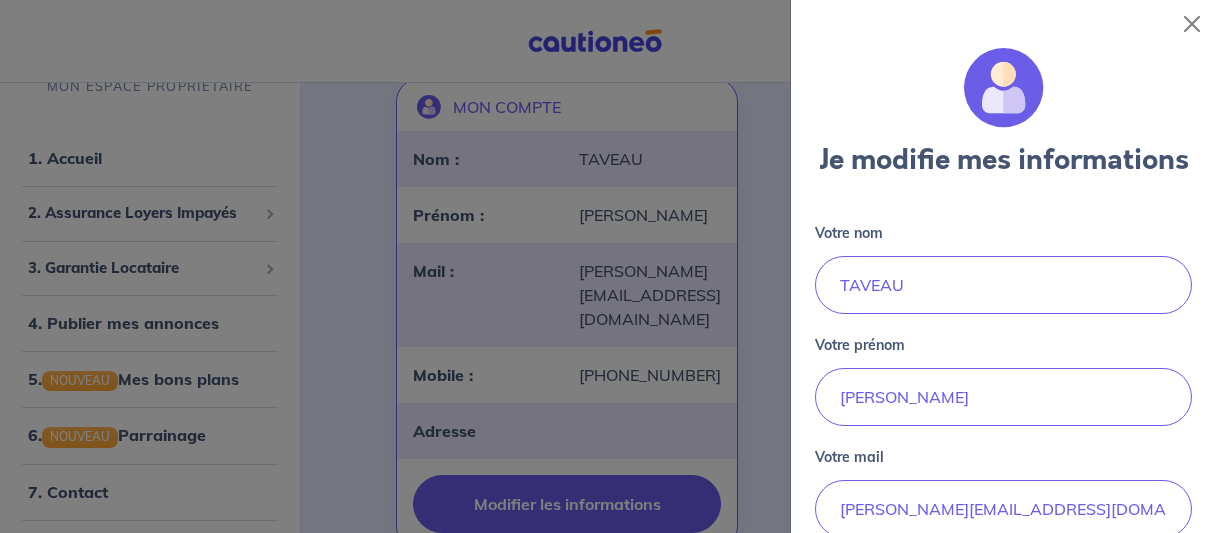 scroll, scrollTop: 361, scrollLeft: 0, axis: vertical 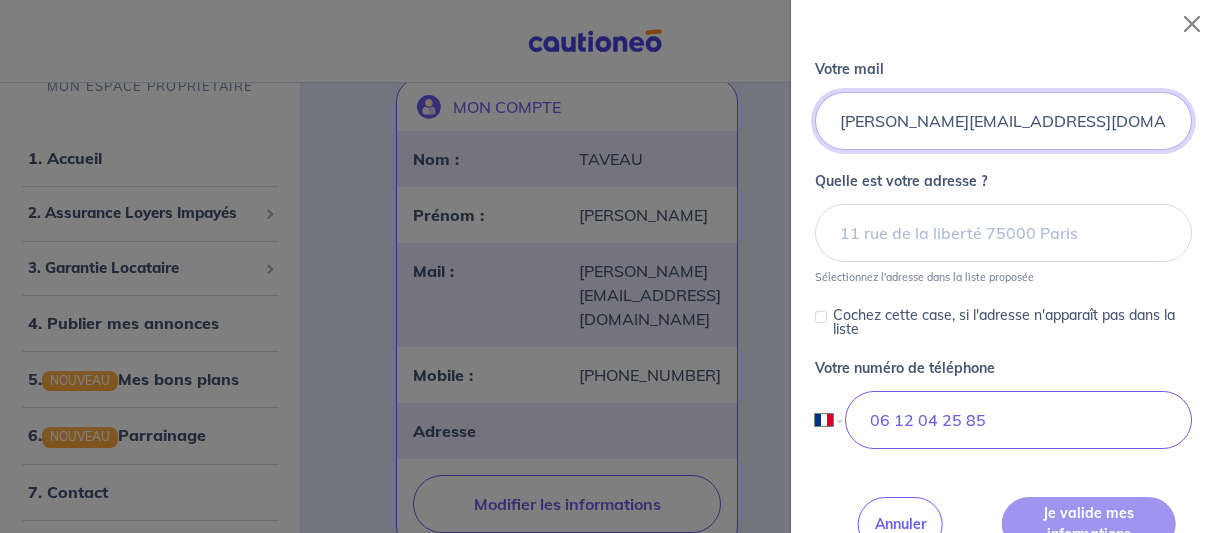 click on "[PERSON_NAME][EMAIL_ADDRESS][DOMAIN_NAME]" at bounding box center [1003, 121] 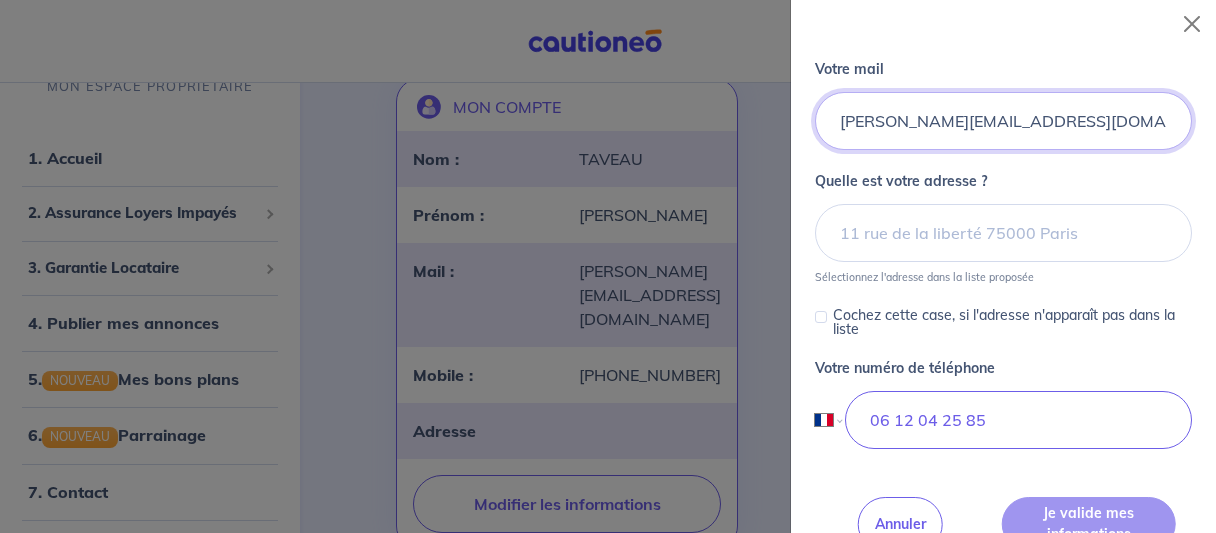 type on "[PERSON_NAME][EMAIL_ADDRESS][DOMAIN_NAME]" 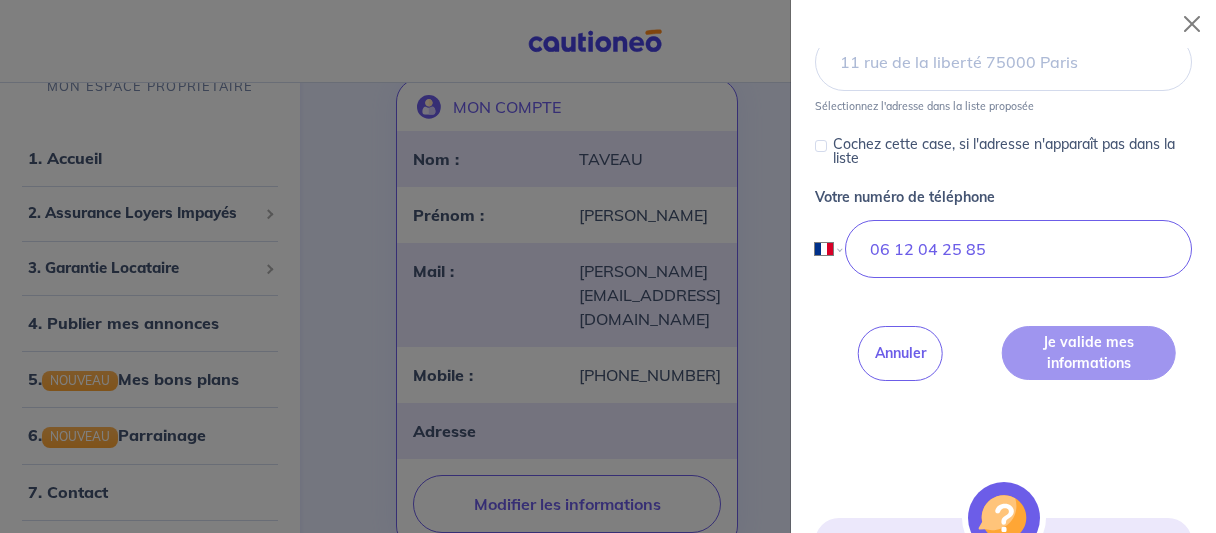 scroll, scrollTop: 569, scrollLeft: 0, axis: vertical 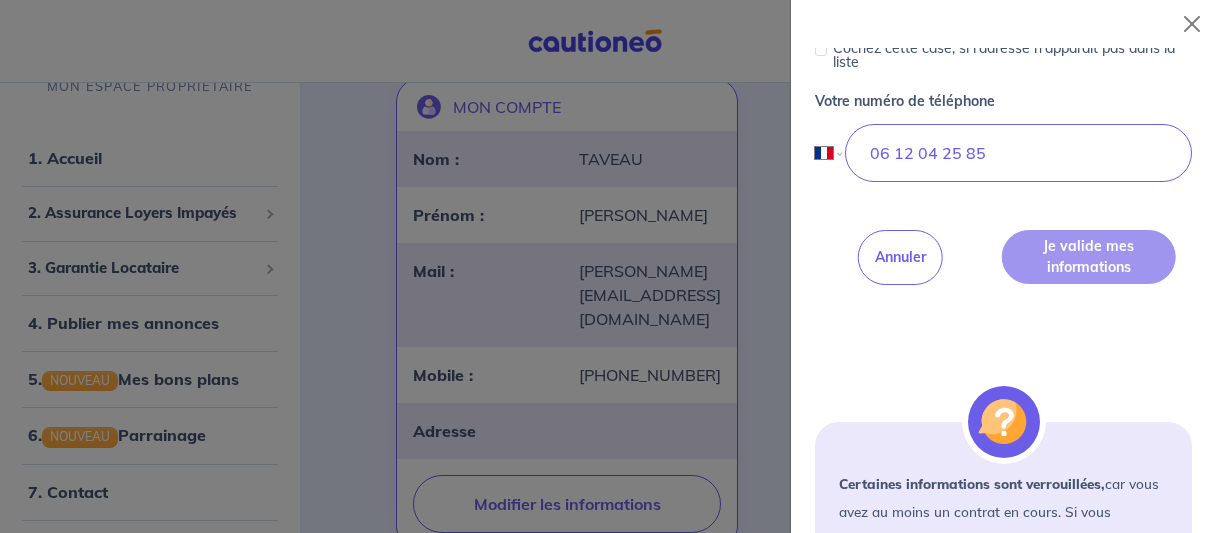 click on "Je modifie mes informations Votre nom [PERSON_NAME] prénom [PERSON_NAME] Votre mail [PERSON_NAME][EMAIL_ADDRESS][DOMAIN_NAME] [PERSON_NAME] est votre adresse ? Sélectionnez l'adresse dans la liste proposée Cochez cette case, si l'adresse n'apparaît pas dans la liste Votre numéro de téléphone International [GEOGRAPHIC_DATA] [GEOGRAPHIC_DATA] Algérie [GEOGRAPHIC_DATA] [GEOGRAPHIC_DATA] [GEOGRAPHIC_DATA] [GEOGRAPHIC_DATA] [GEOGRAPHIC_DATA] [GEOGRAPHIC_DATA] [GEOGRAPHIC_DATA] [GEOGRAPHIC_DATA] [GEOGRAPHIC_DATA] [GEOGRAPHIC_DATA] [GEOGRAPHIC_DATA] [GEOGRAPHIC_DATA] [GEOGRAPHIC_DATA] [GEOGRAPHIC_DATA] [GEOGRAPHIC_DATA] [GEOGRAPHIC_DATA] [GEOGRAPHIC_DATA] [GEOGRAPHIC_DATA] [GEOGRAPHIC_DATA] [GEOGRAPHIC_DATA] [GEOGRAPHIC_DATA] [GEOGRAPHIC_DATA] [GEOGRAPHIC_DATA] [GEOGRAPHIC_DATA] [GEOGRAPHIC_DATA] [GEOGRAPHIC_DATA] Brésil Brunéi [GEOGRAPHIC_DATA] [GEOGRAPHIC_DATA] [GEOGRAPHIC_DATA] [GEOGRAPHIC_DATA] [GEOGRAPHIC_DATA] [GEOGRAPHIC_DATA] Cayman Centrafrique [GEOGRAPHIC_DATA] [GEOGRAPHIC_DATA] (République populaire) Chypre [GEOGRAPHIC_DATA] [GEOGRAPHIC_DATA] (République) Corée, République ([GEOGRAPHIC_DATA]) [GEOGRAPHIC_DATA], [GEOGRAPHIC_DATA] populaire démocratique ([GEOGRAPHIC_DATA]) [GEOGRAPHIC_DATA] Côte [GEOGRAPHIC_DATA] [GEOGRAPHIC_DATA] [GEOGRAPHIC_DATA] [GEOGRAPHIC_DATA] [GEOGRAPHIC_DATA] Djibouti [GEOGRAPHIC_DATA] ([GEOGRAPHIC_DATA]) [GEOGRAPHIC_DATA] [GEOGRAPHIC_DATA] [GEOGRAPHIC_DATA] [GEOGRAPHIC_DATA] Arabes [GEOGRAPHIC_DATA] Equateur [GEOGRAPHIC_DATA] ." at bounding box center [1003, -57] 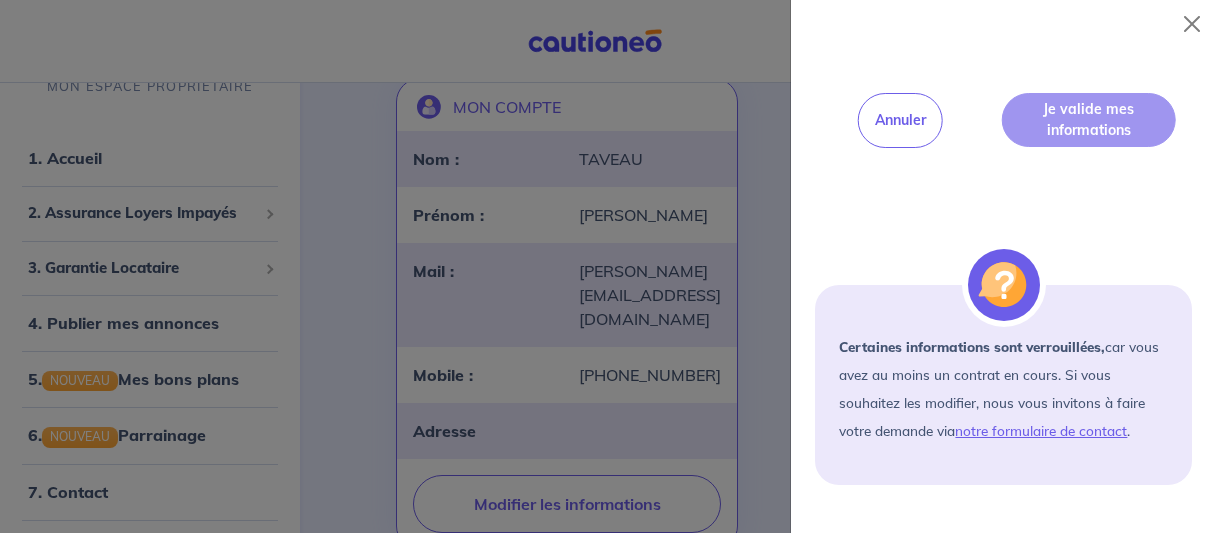 scroll, scrollTop: 821, scrollLeft: 0, axis: vertical 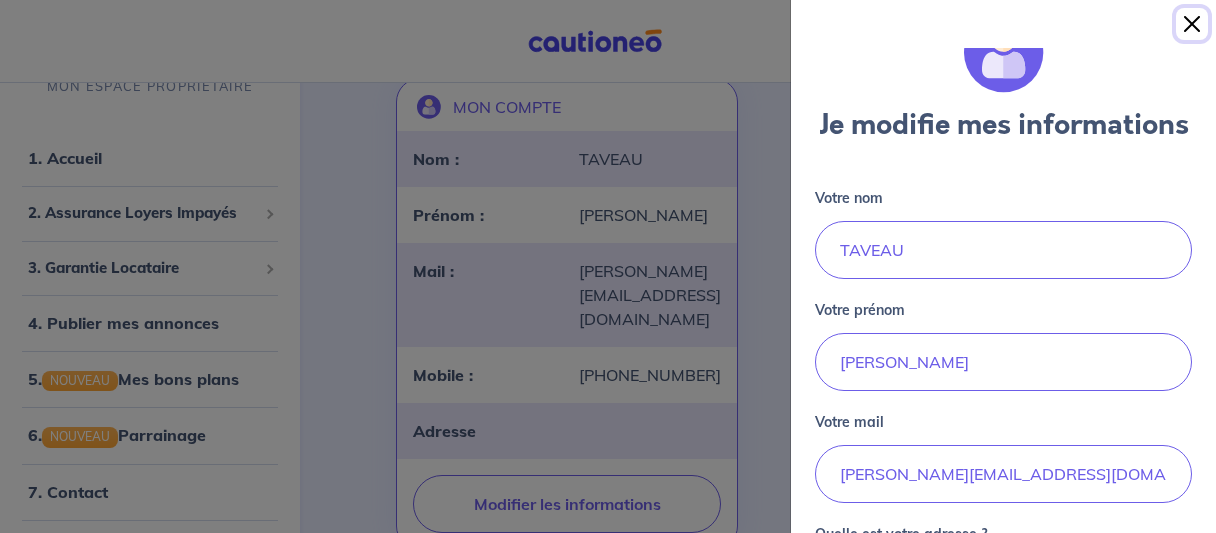 click at bounding box center (1192, 24) 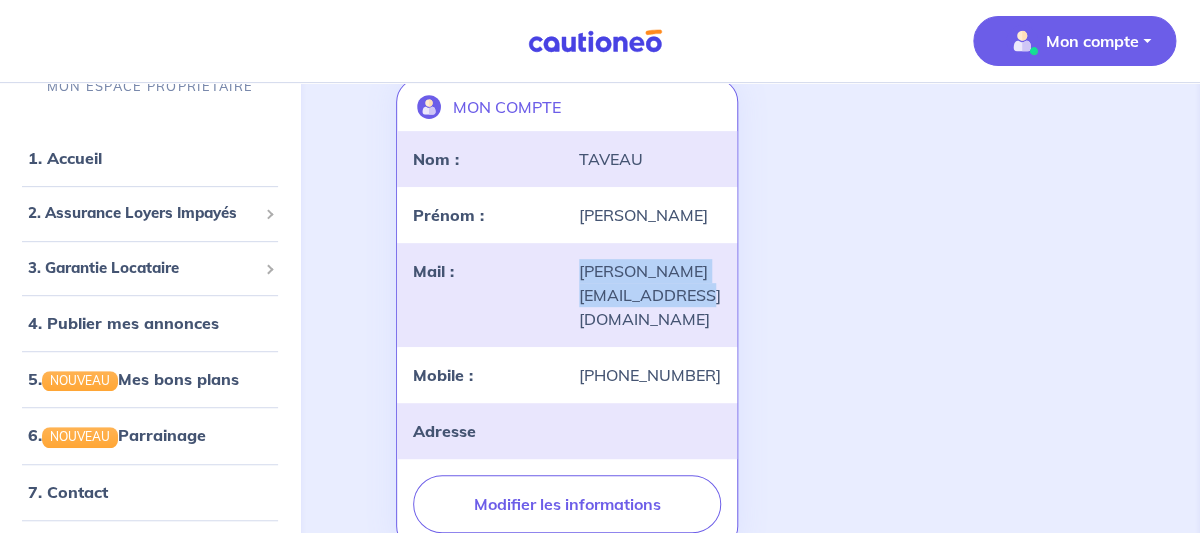 drag, startPoint x: 660, startPoint y: 296, endPoint x: 581, endPoint y: 272, distance: 82.565125 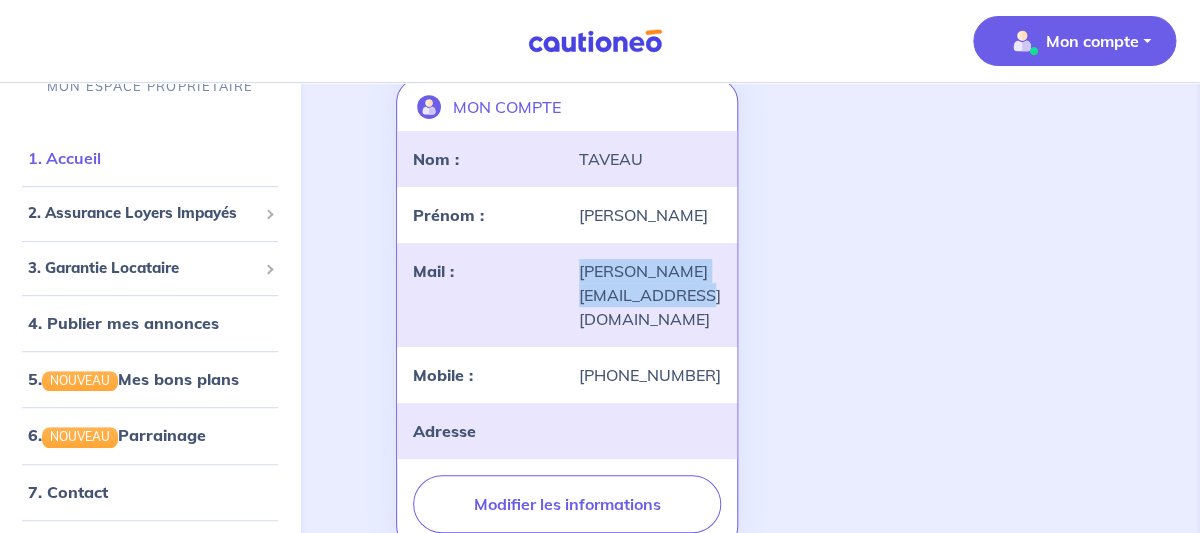 click on "1. Accueil" at bounding box center [64, 158] 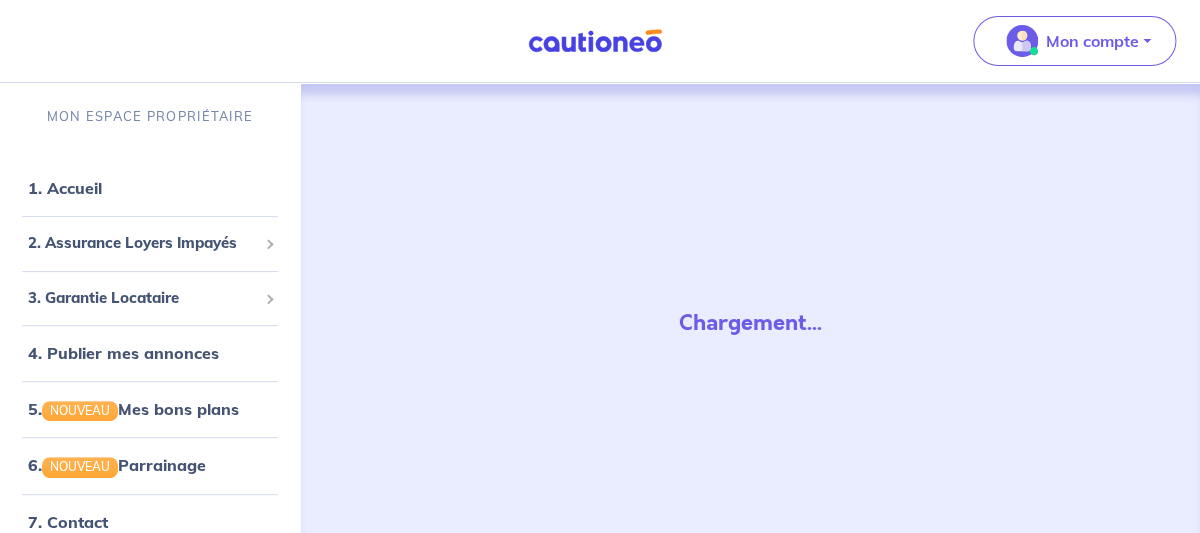 scroll, scrollTop: 0, scrollLeft: 0, axis: both 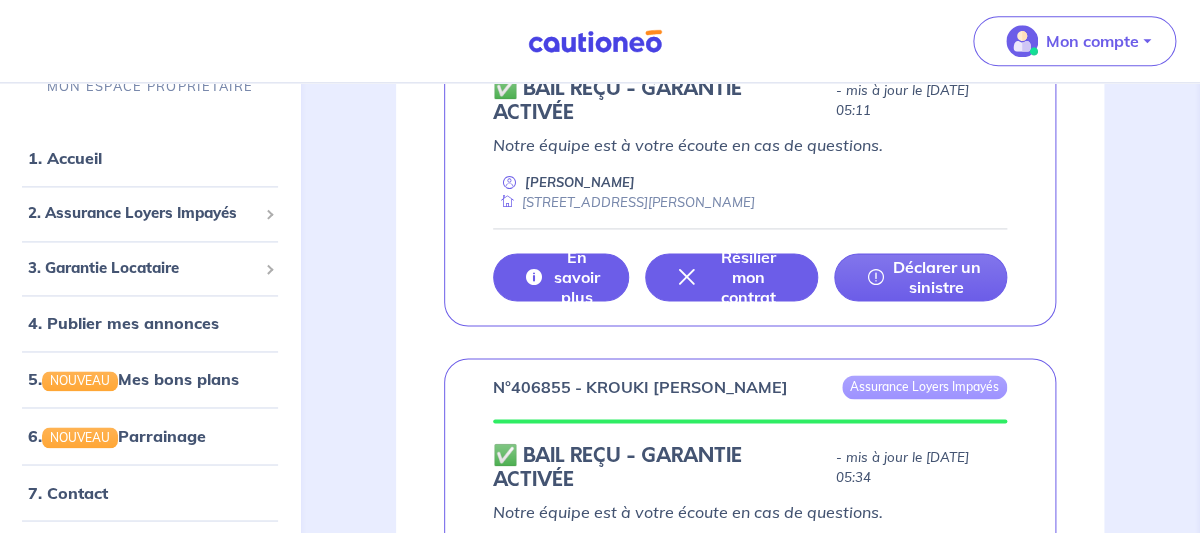 click on "En savoir plus" at bounding box center [577, 277] 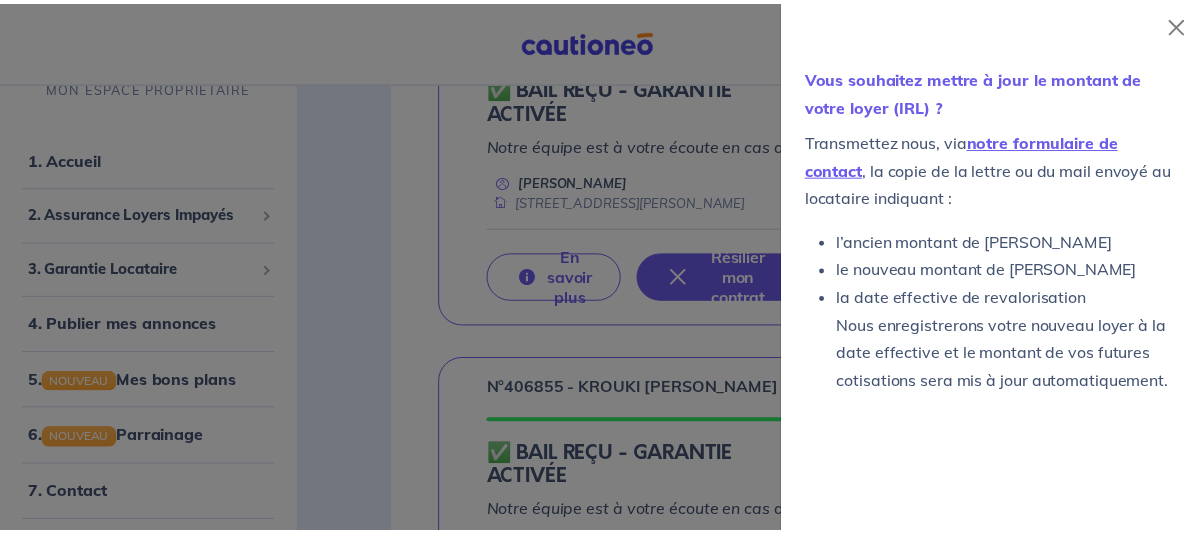 scroll, scrollTop: 1271, scrollLeft: 0, axis: vertical 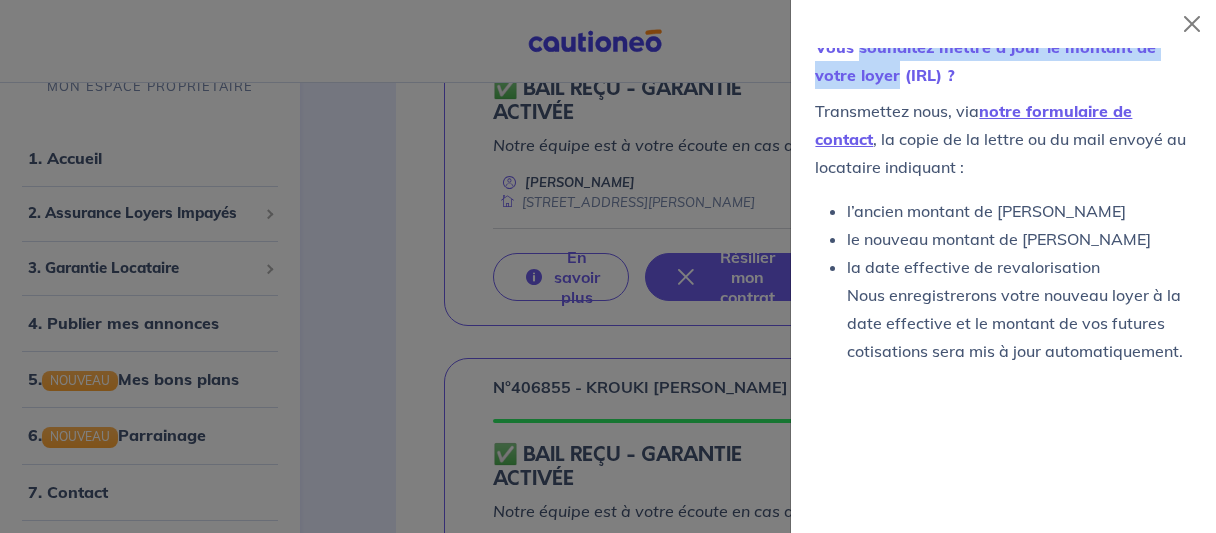 drag, startPoint x: 861, startPoint y: 72, endPoint x: 898, endPoint y: 103, distance: 48.270073 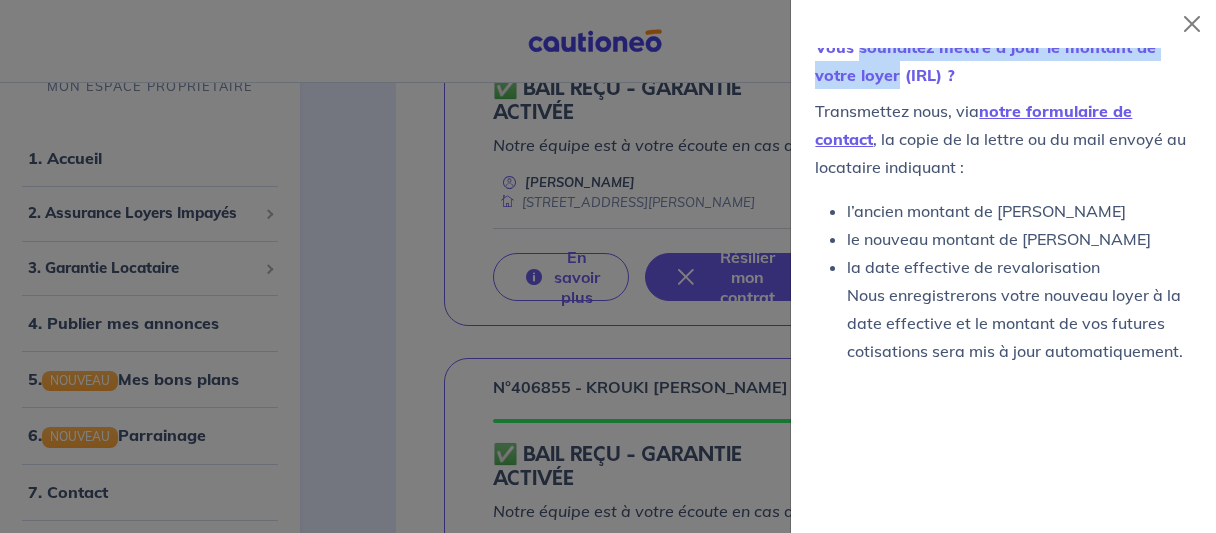 click on "Vous souhaitez mettre à jour le montant de votre loyer (IRL) ?" at bounding box center [985, 61] 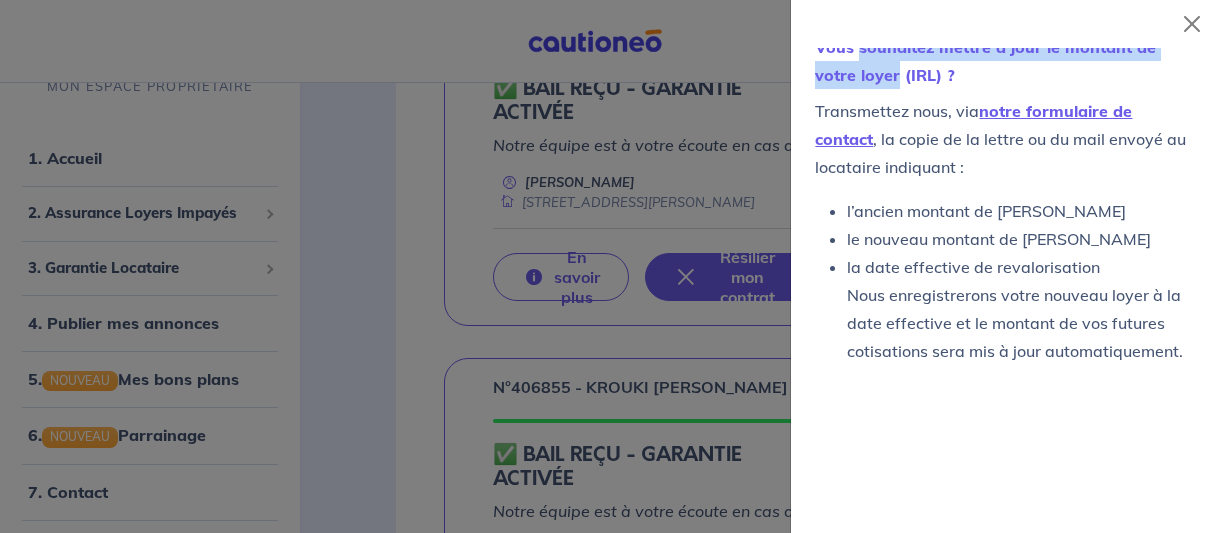 copy on "souhaitez mettre à jour le montant de votre loyer" 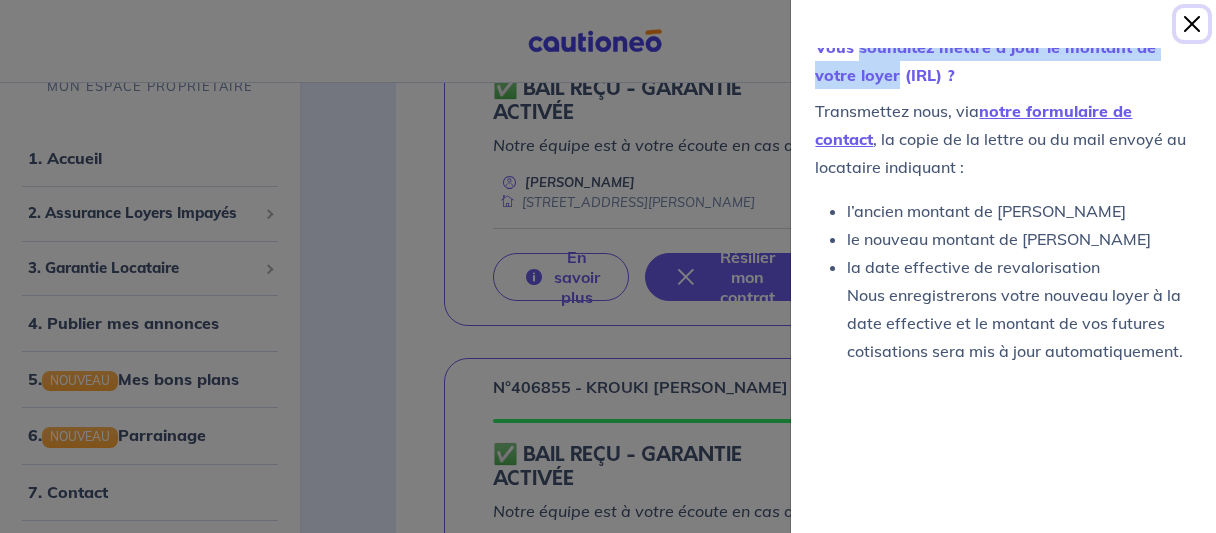 click at bounding box center [1192, 24] 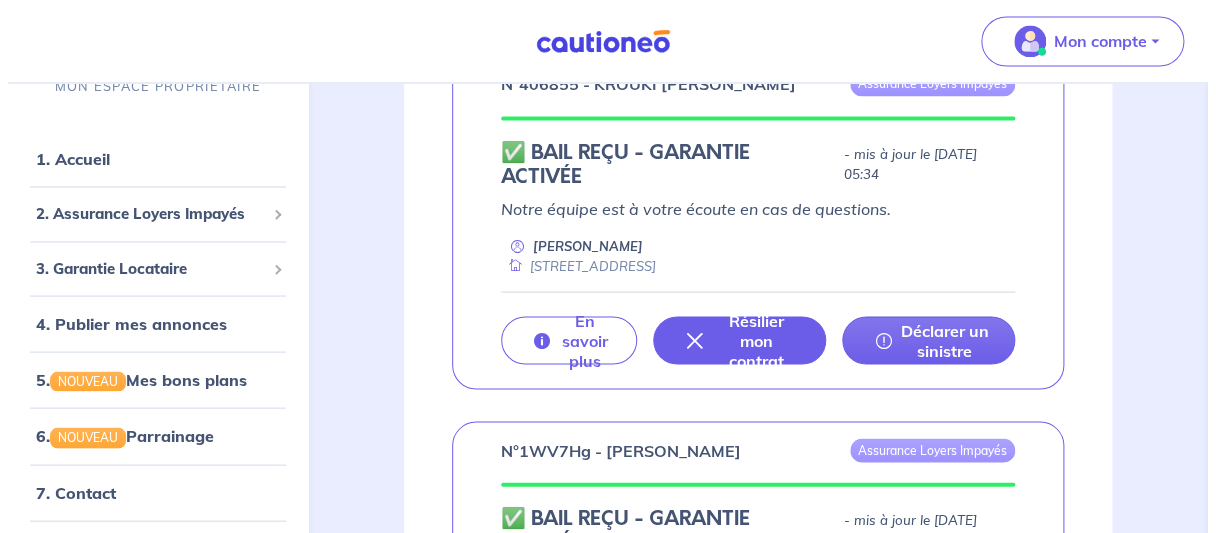 scroll, scrollTop: 1240, scrollLeft: 0, axis: vertical 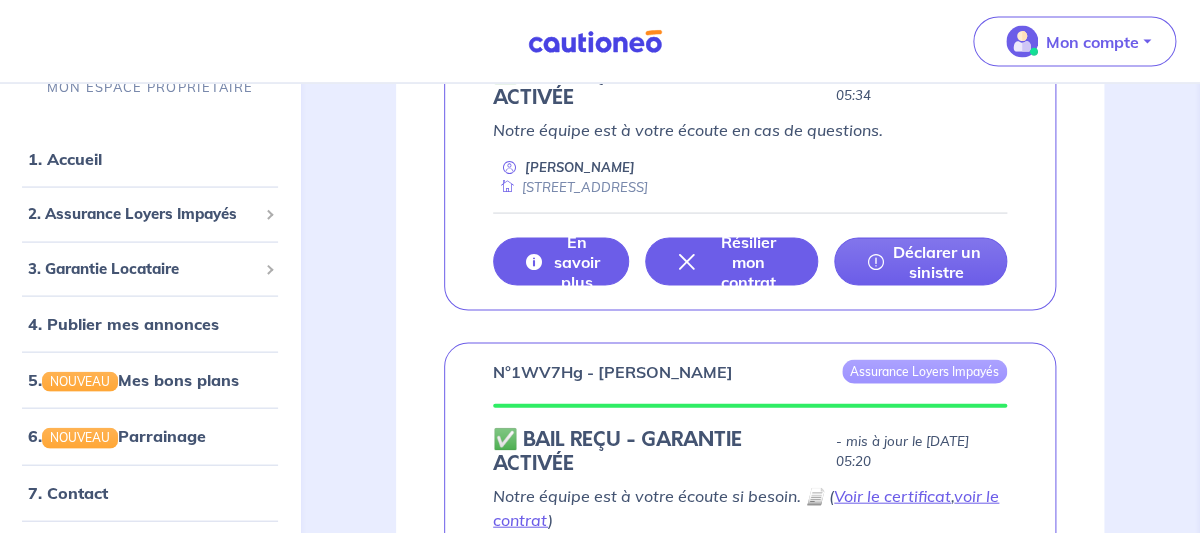 click on "En savoir plus" at bounding box center (577, 261) 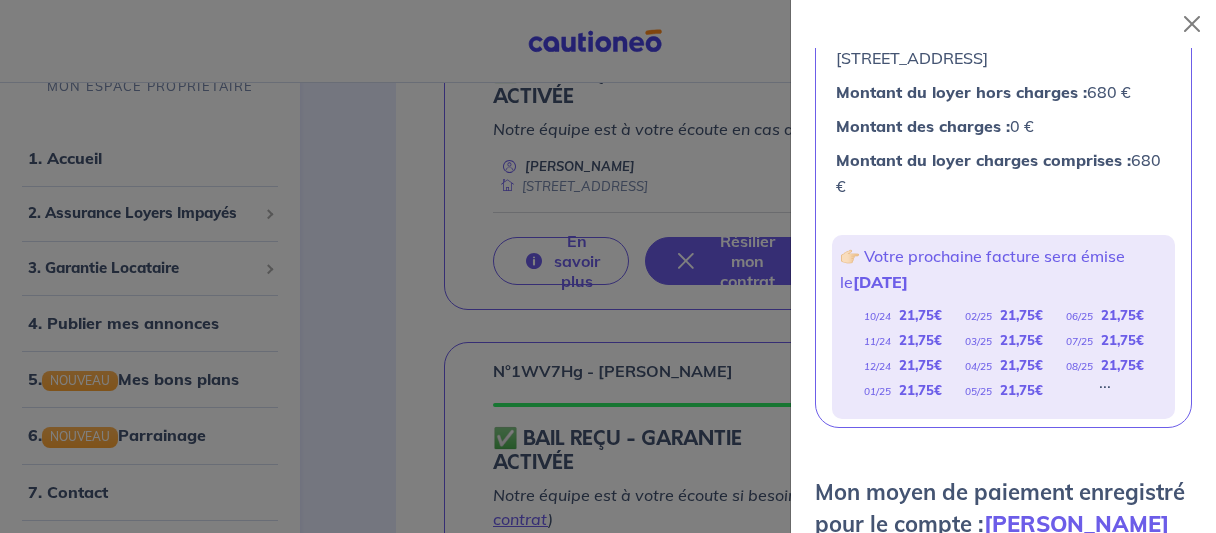scroll, scrollTop: 272, scrollLeft: 0, axis: vertical 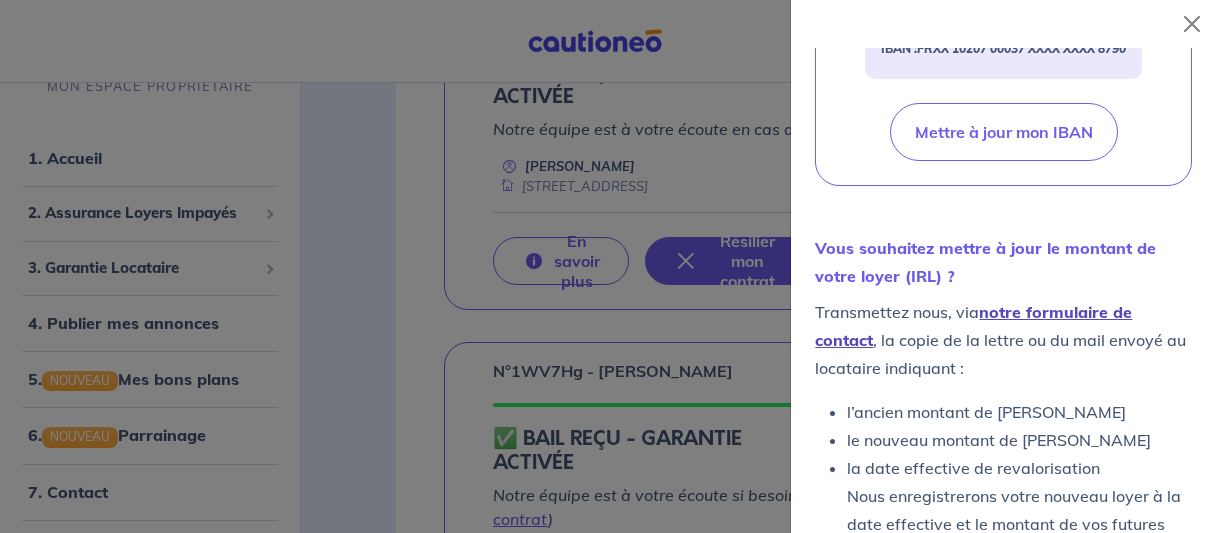 click on "notre formulaire de contact" at bounding box center (973, 326) 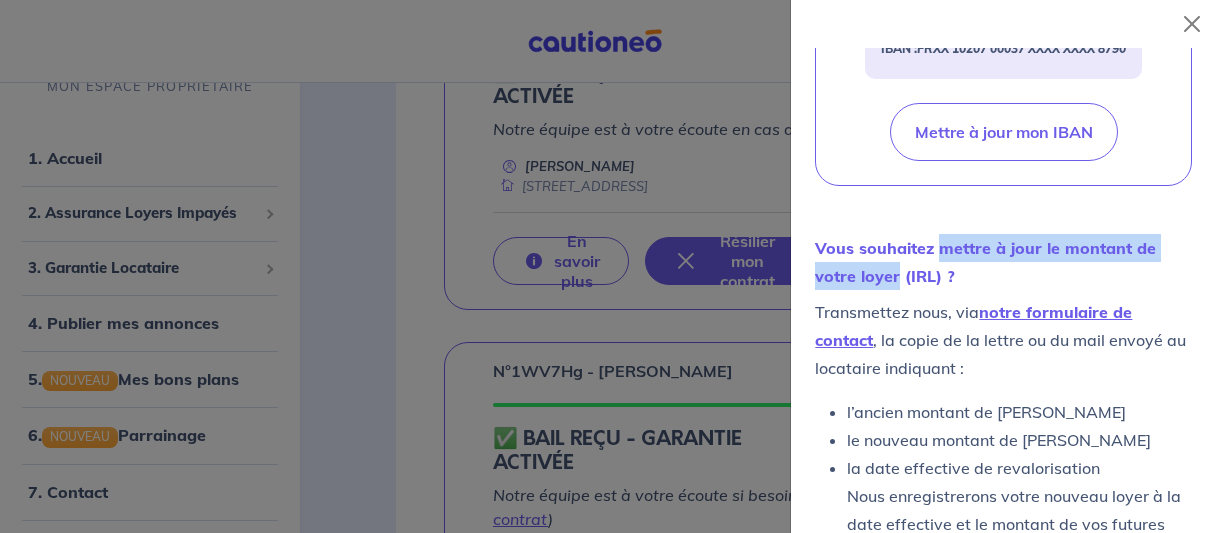 drag, startPoint x: 941, startPoint y: 276, endPoint x: 896, endPoint y: 308, distance: 55.21775 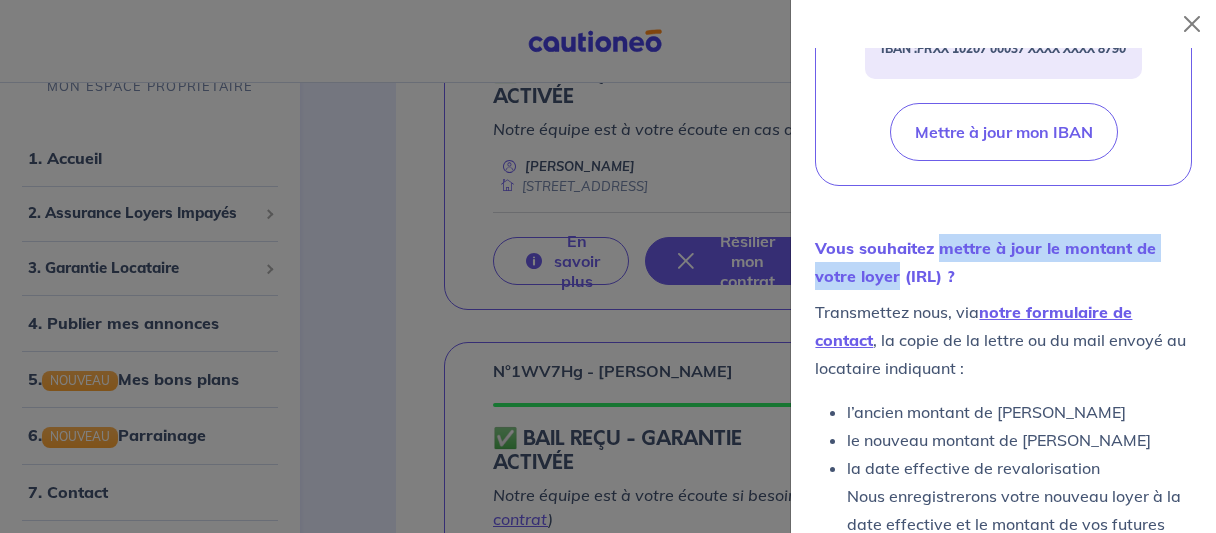 click on "Vous souhaitez mettre à jour le montant de votre loyer (IRL) ?" at bounding box center [985, 262] 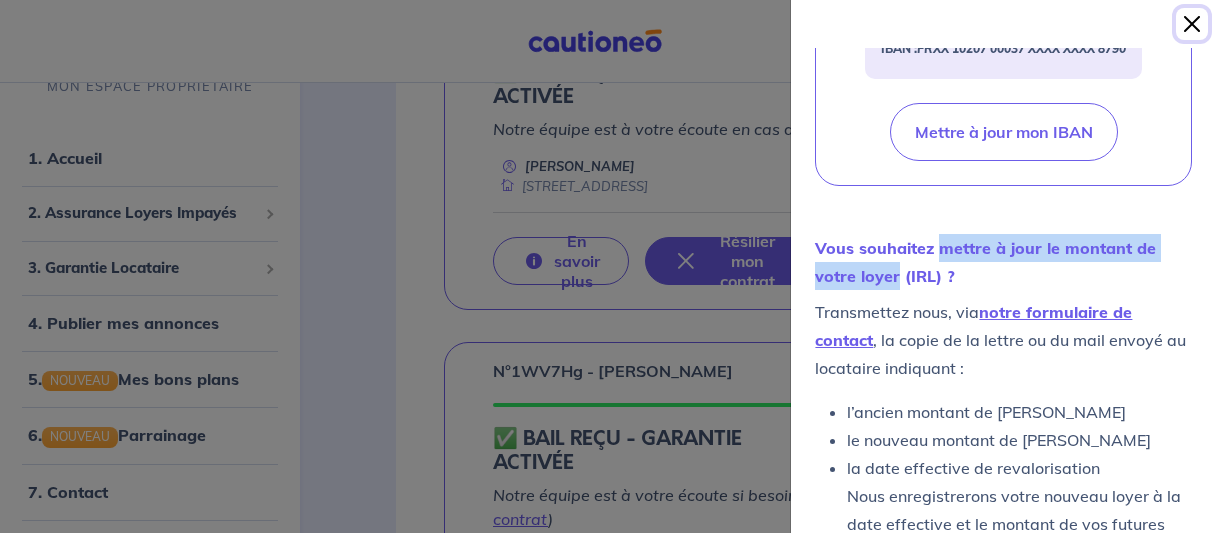 click at bounding box center (1192, 24) 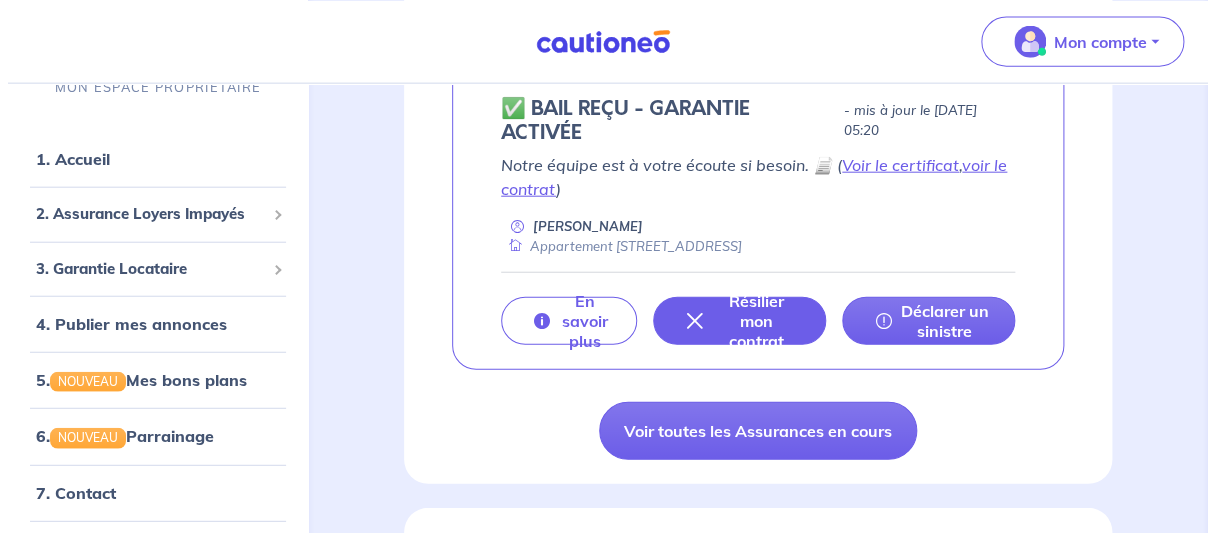 scroll, scrollTop: 1577, scrollLeft: 0, axis: vertical 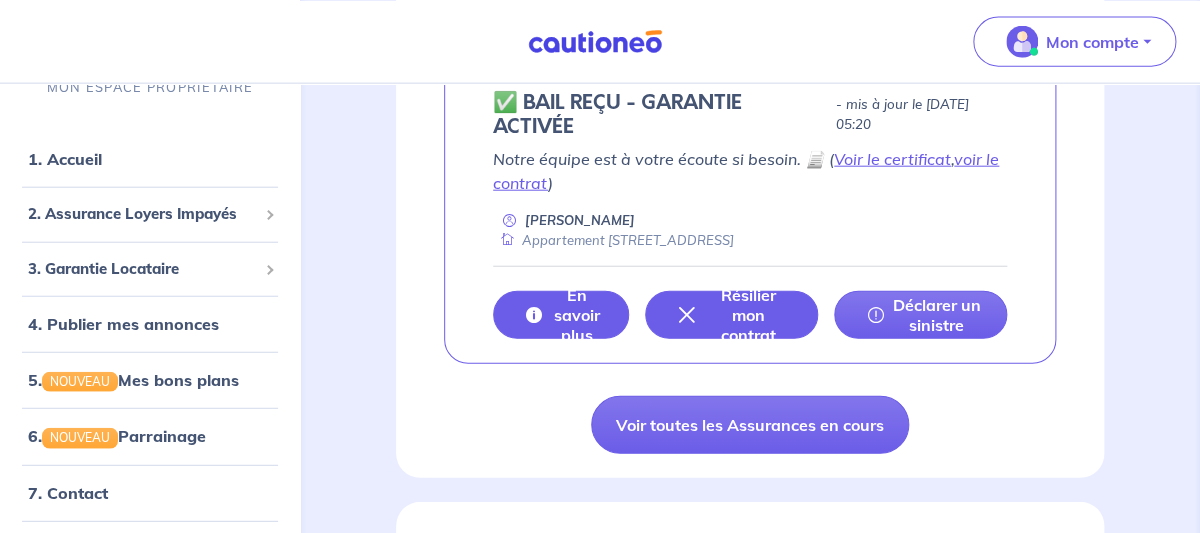 click on "En savoir plus" at bounding box center [577, 314] 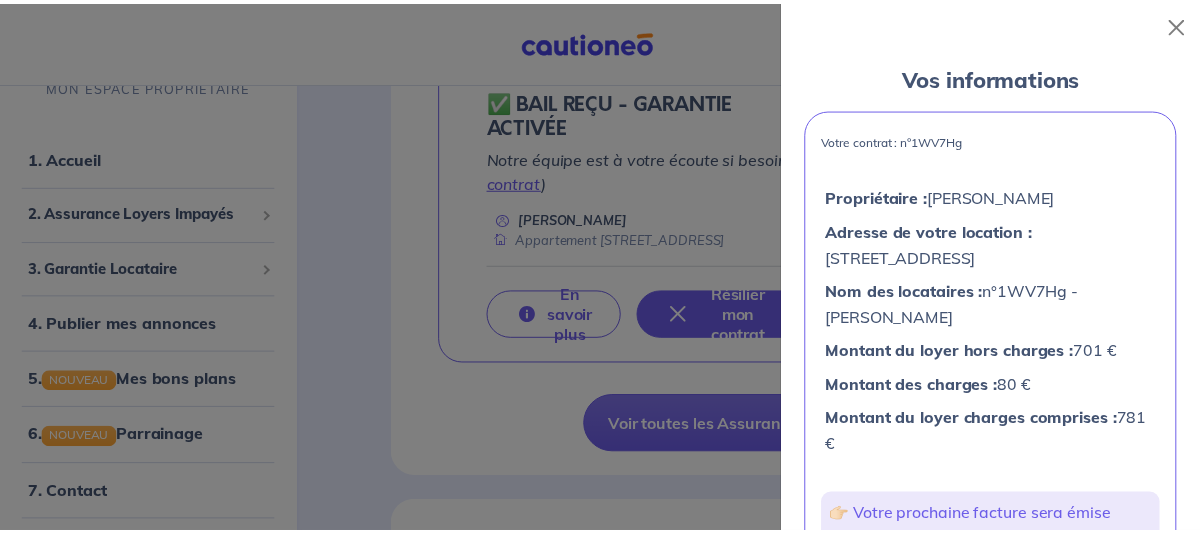 scroll, scrollTop: 111, scrollLeft: 0, axis: vertical 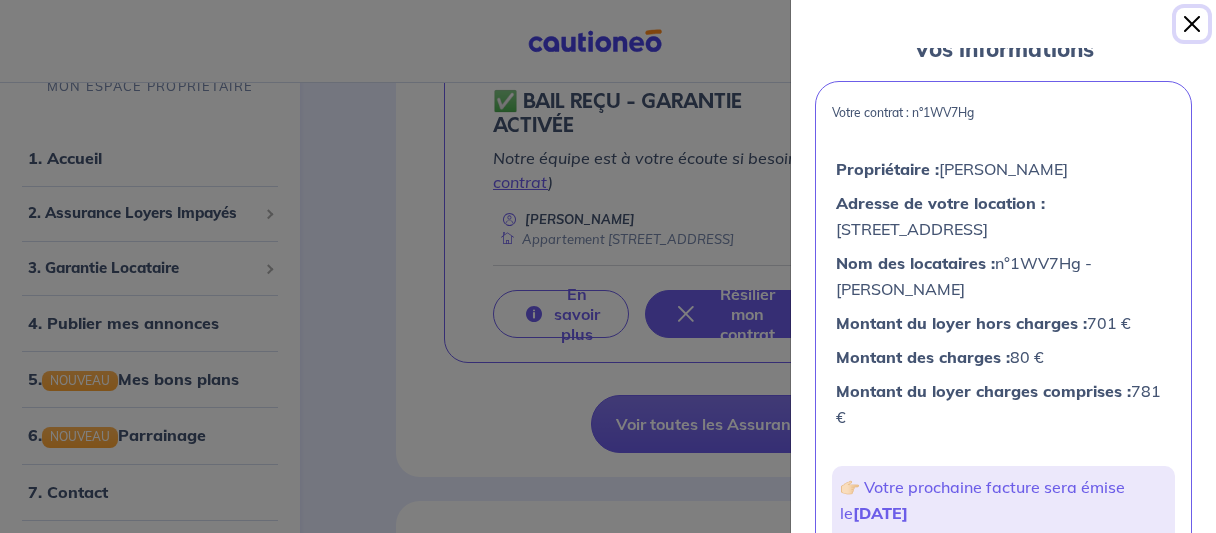 click at bounding box center [1192, 24] 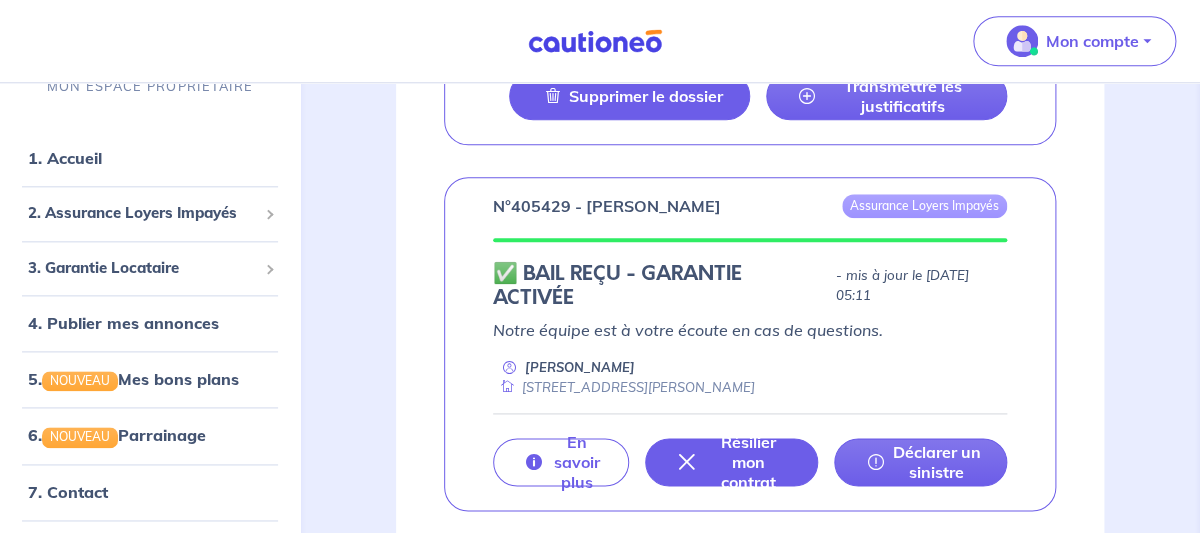 scroll, scrollTop: 0, scrollLeft: 0, axis: both 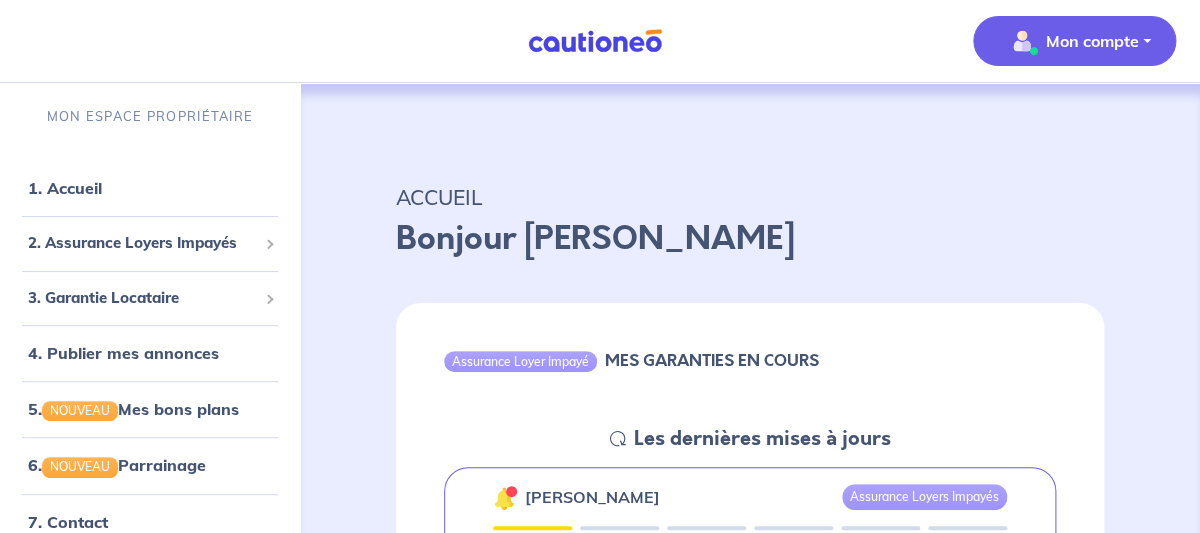 click on "Mon compte" at bounding box center (1074, 41) 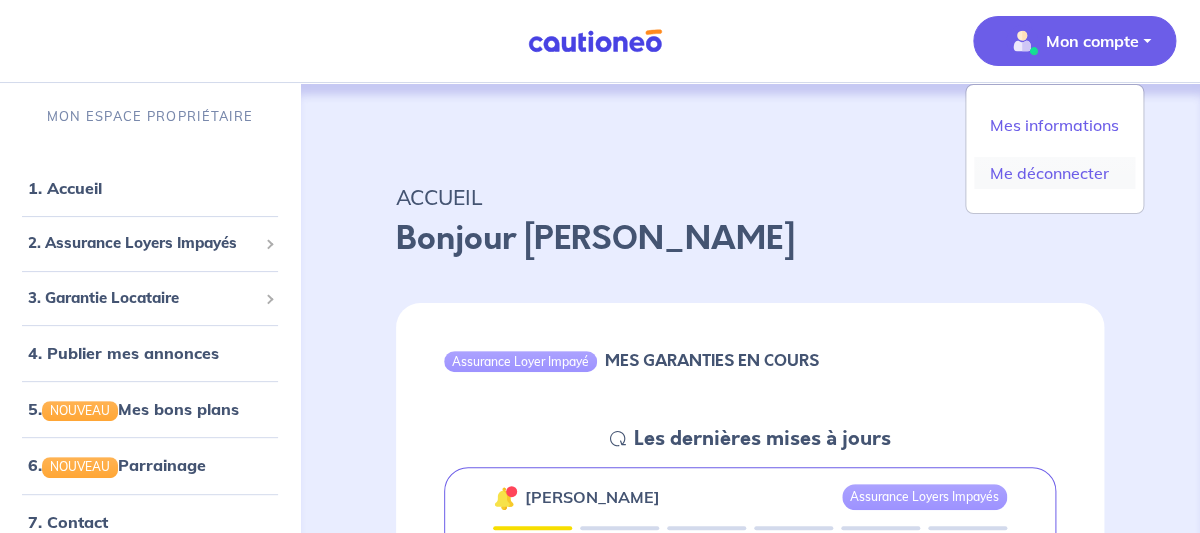 click on "Me déconnecter" at bounding box center (1054, 173) 